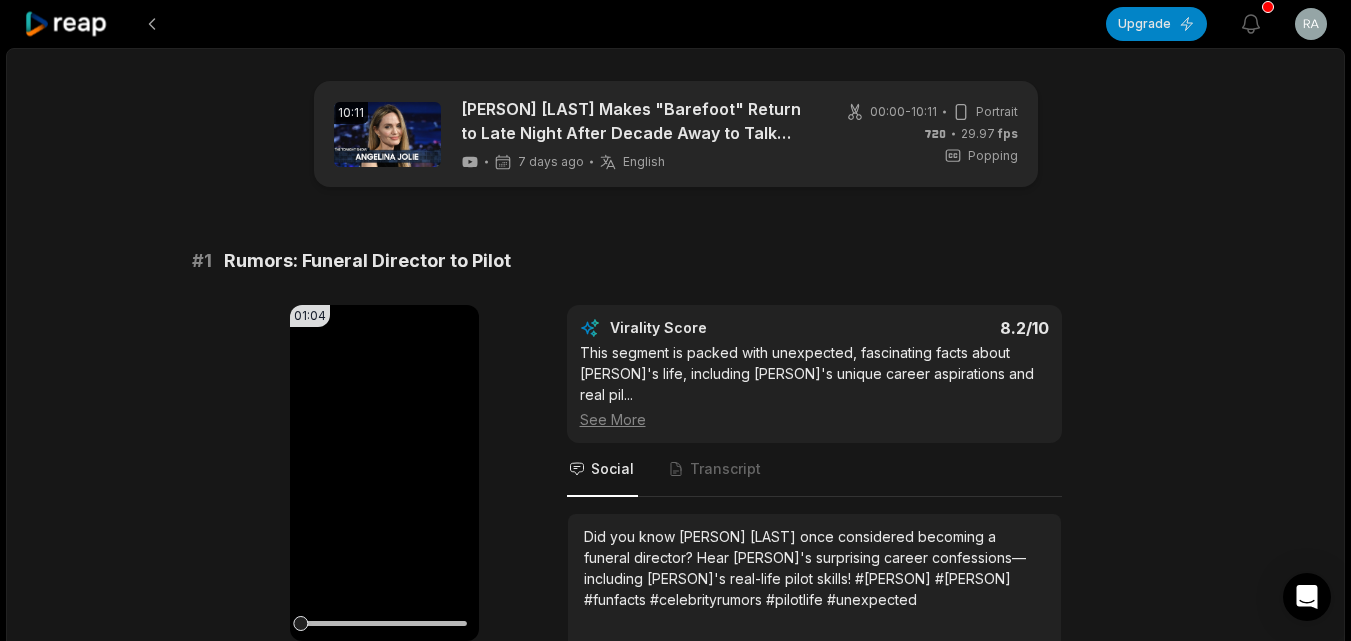 scroll, scrollTop: 0, scrollLeft: 0, axis: both 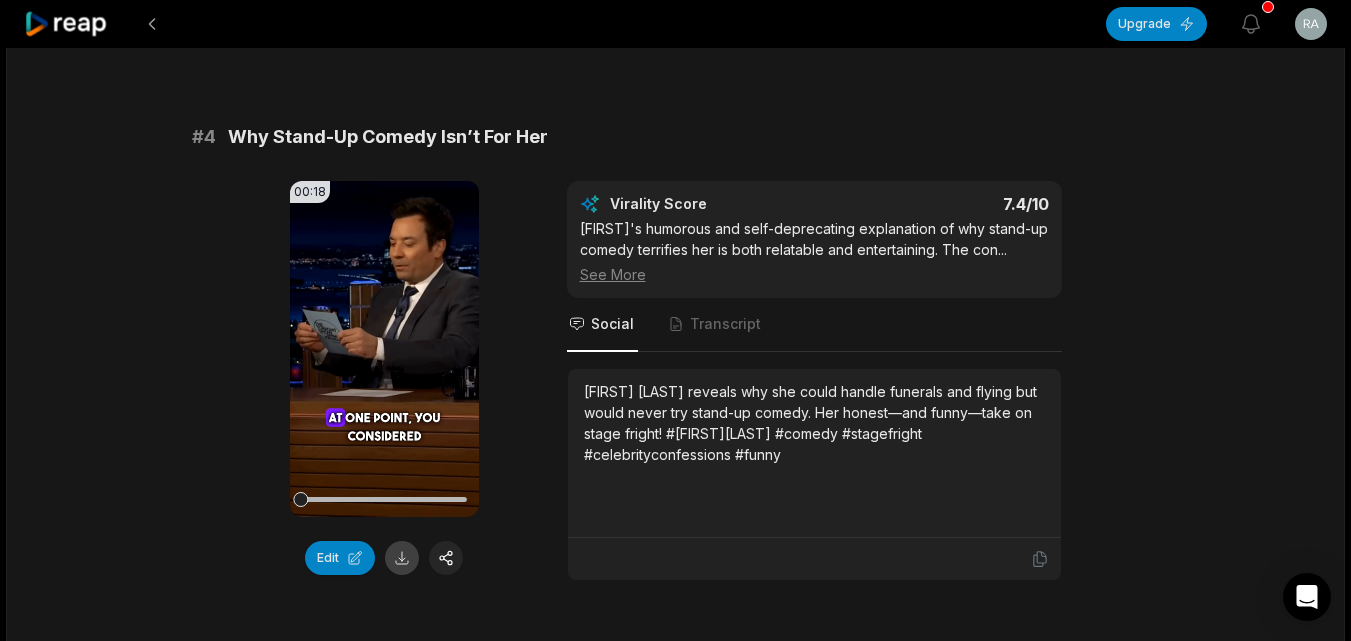 click at bounding box center [402, 558] 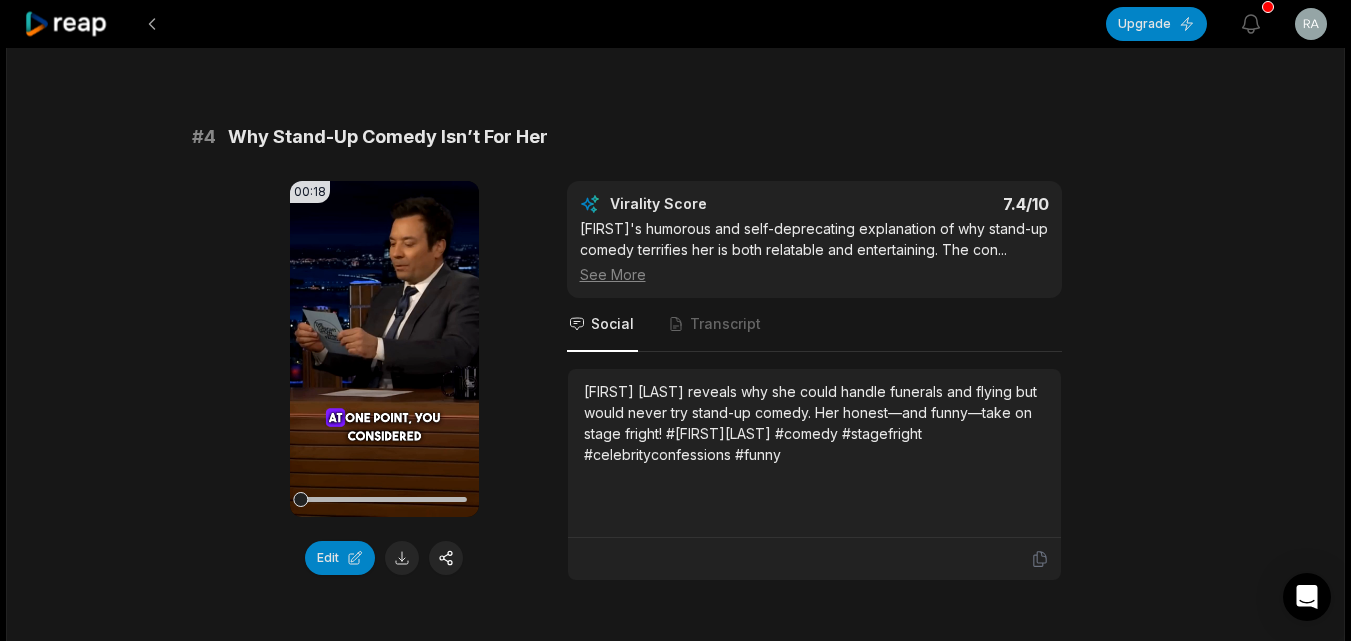 click on "10:11 Angelina Jolie Makes "Barefoot" Return to Late Night After Decade Away to Talk Maria, The Outsiders 7 days ago English en 00:00  -  10:11 Portrait 29.97   fps Popping # 1 Rumors: Funeral Director to Pilot 01:04 Your browser does not support mp4 format. Edit Virality Score 8.2 /10 This segment is packed with unexpected, fascinating facts about Angelina's life, including her unique career aspirations and real pil ...   See More Social Transcript Did you know Angelina Jolie once considered becoming a funeral director? Hear her surprising career confessions—including her real-life pilot skills! #angelinajolie #funfacts #celebrityrumors #pilotlife #unexpected # 2 Learning to Sing for Maria 00:33 Your browser does not support mp4 format. Edit Virality Score 8 /10 This behind-the-scenes look at Angelina's dedication and vulnerability in learning to sing opera is inspiring and impressive. Her can ...   See More Social Transcript # 3 Angelina on Being an Outsider 00:33 Your browser does not support mp4 format." at bounding box center [675, 1237] 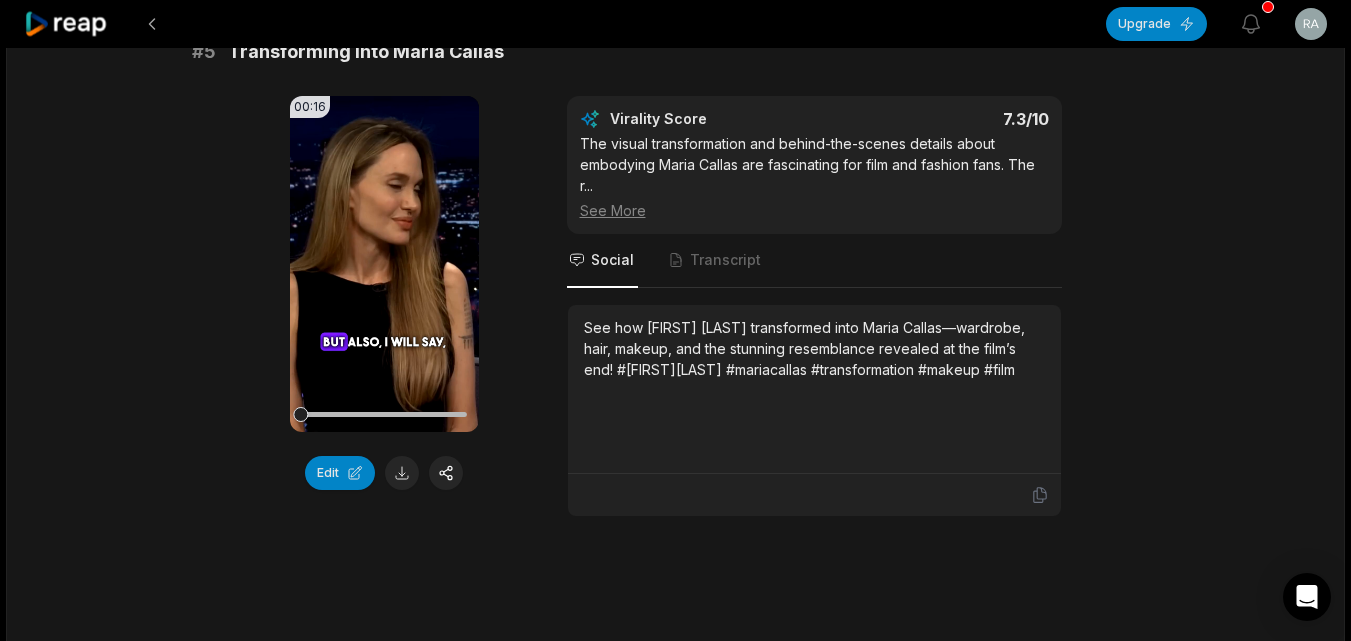 scroll, scrollTop: 2501, scrollLeft: 0, axis: vertical 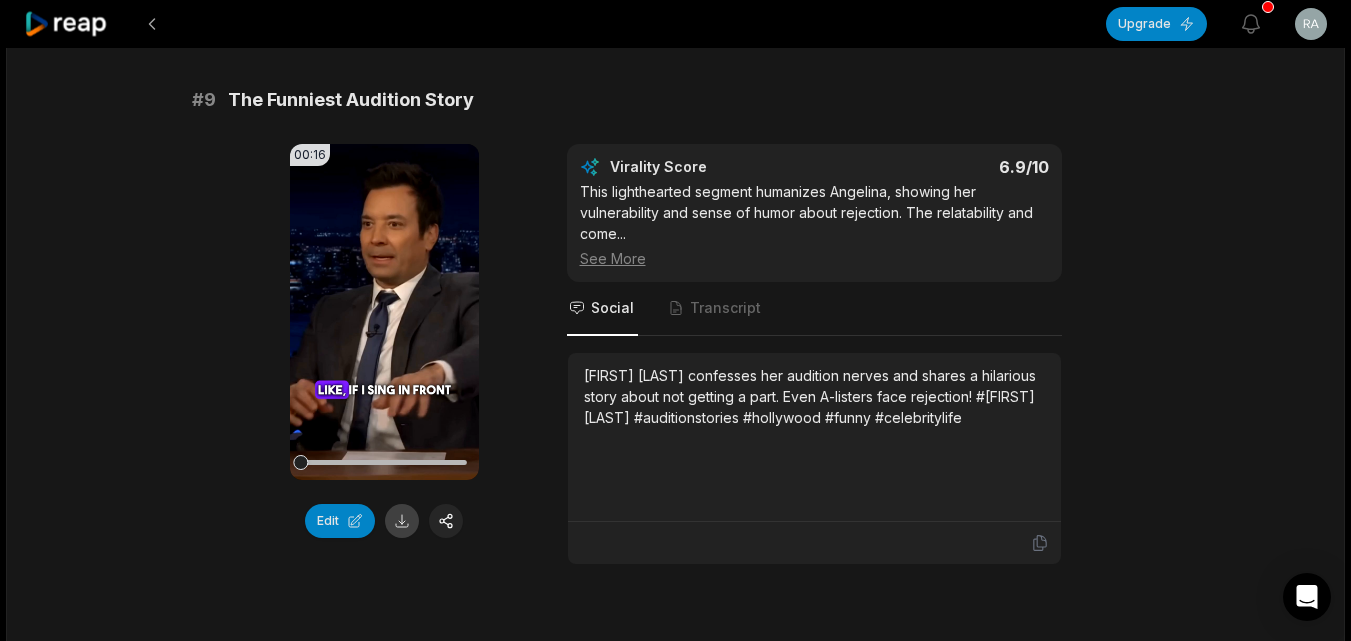 click at bounding box center (402, 521) 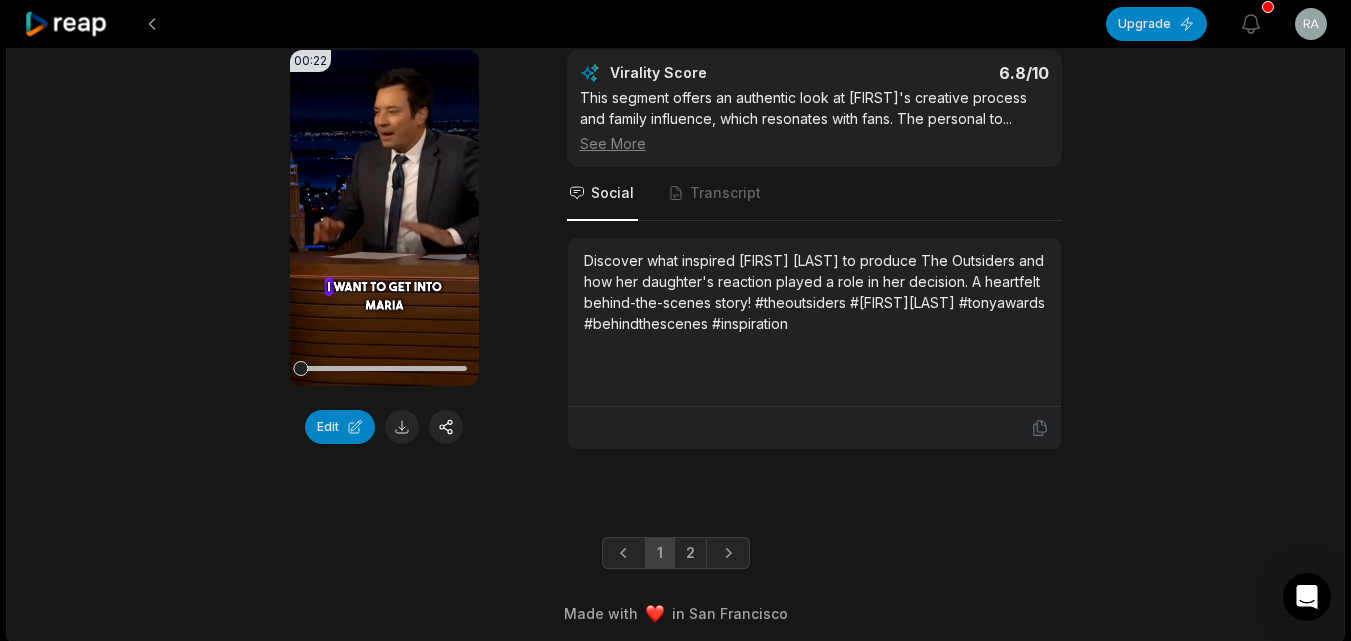 scroll, scrollTop: 5479, scrollLeft: 0, axis: vertical 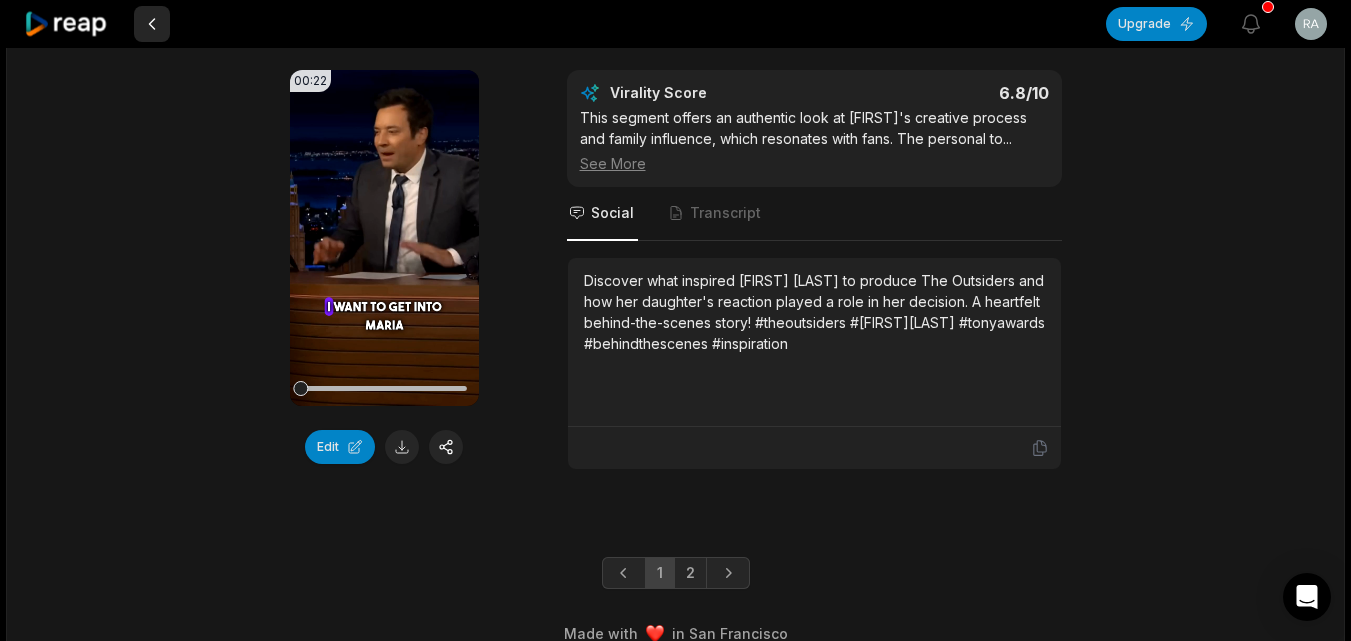 click at bounding box center [152, 24] 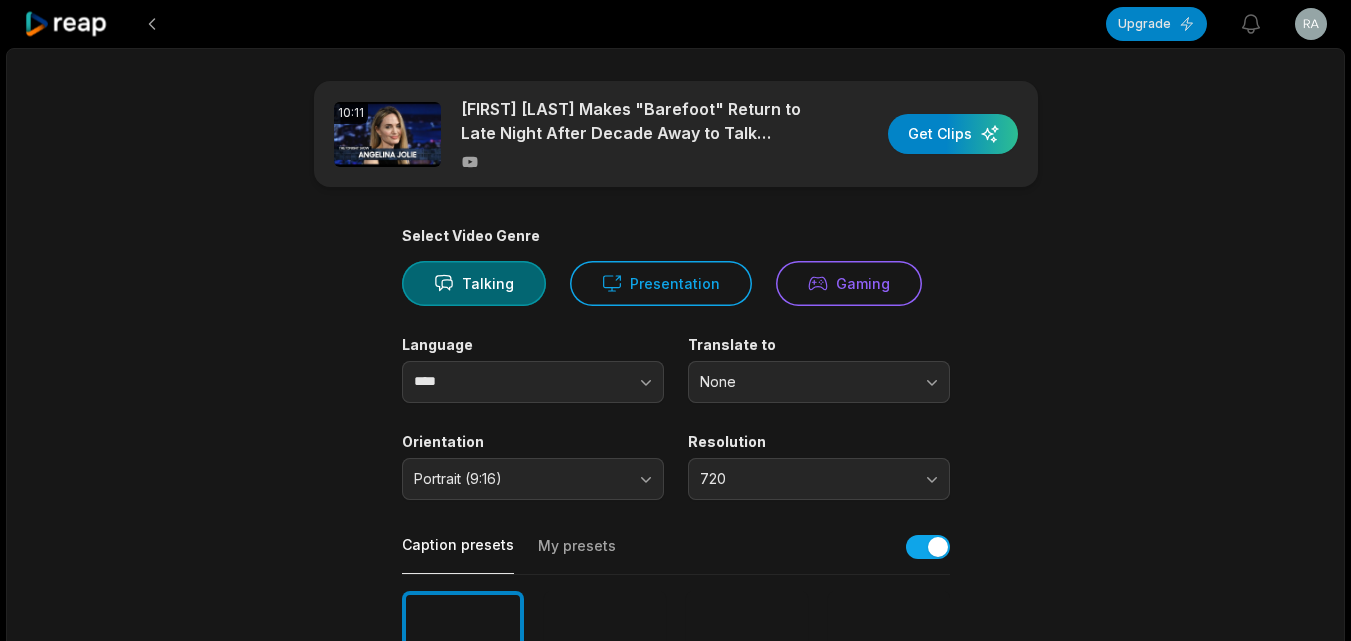 scroll, scrollTop: 0, scrollLeft: 0, axis: both 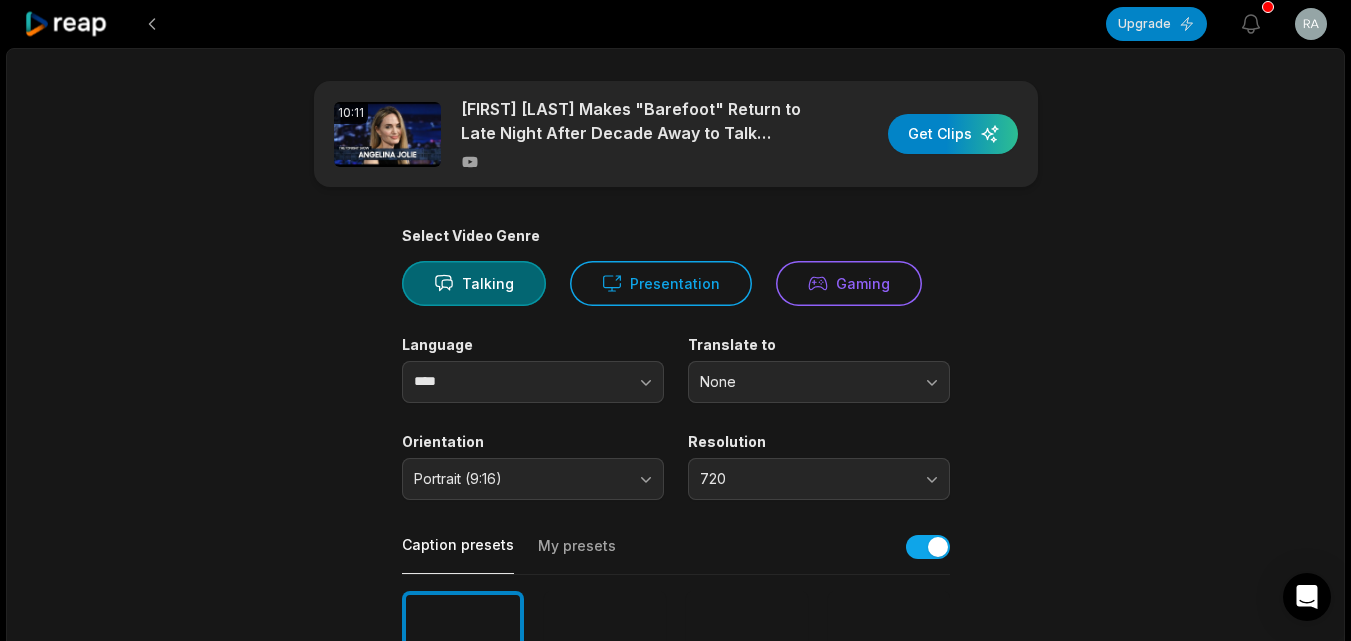 click at bounding box center (152, 24) 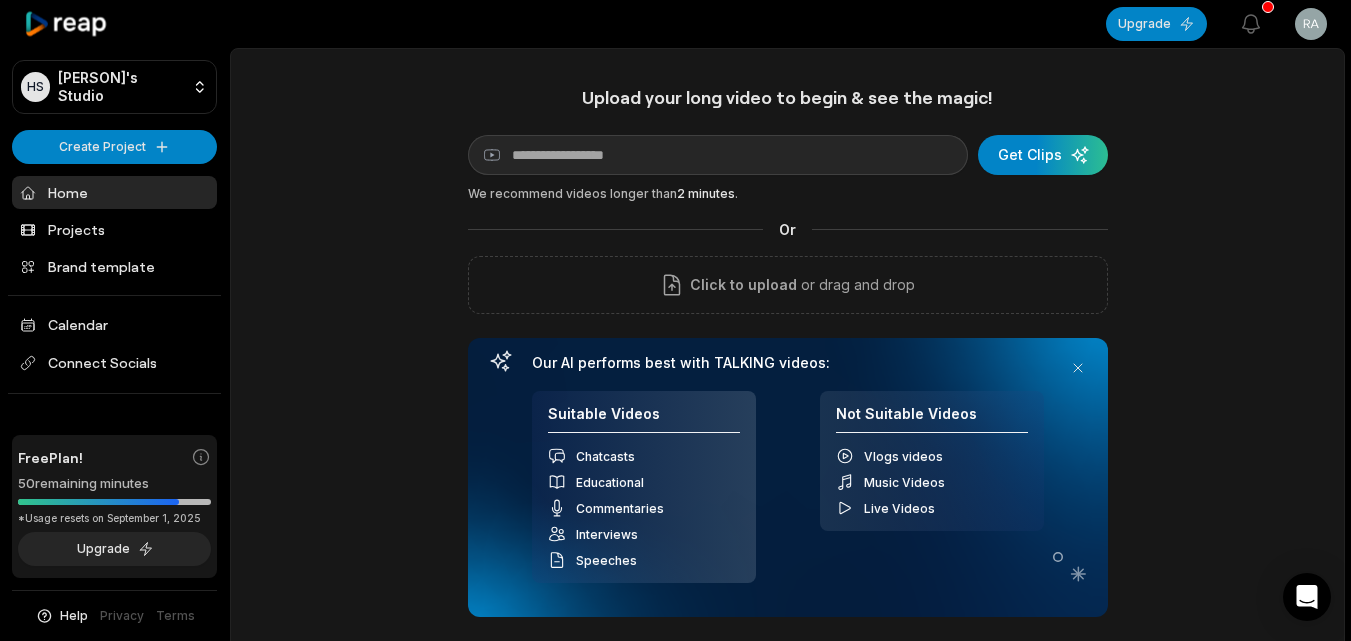scroll, scrollTop: 0, scrollLeft: 0, axis: both 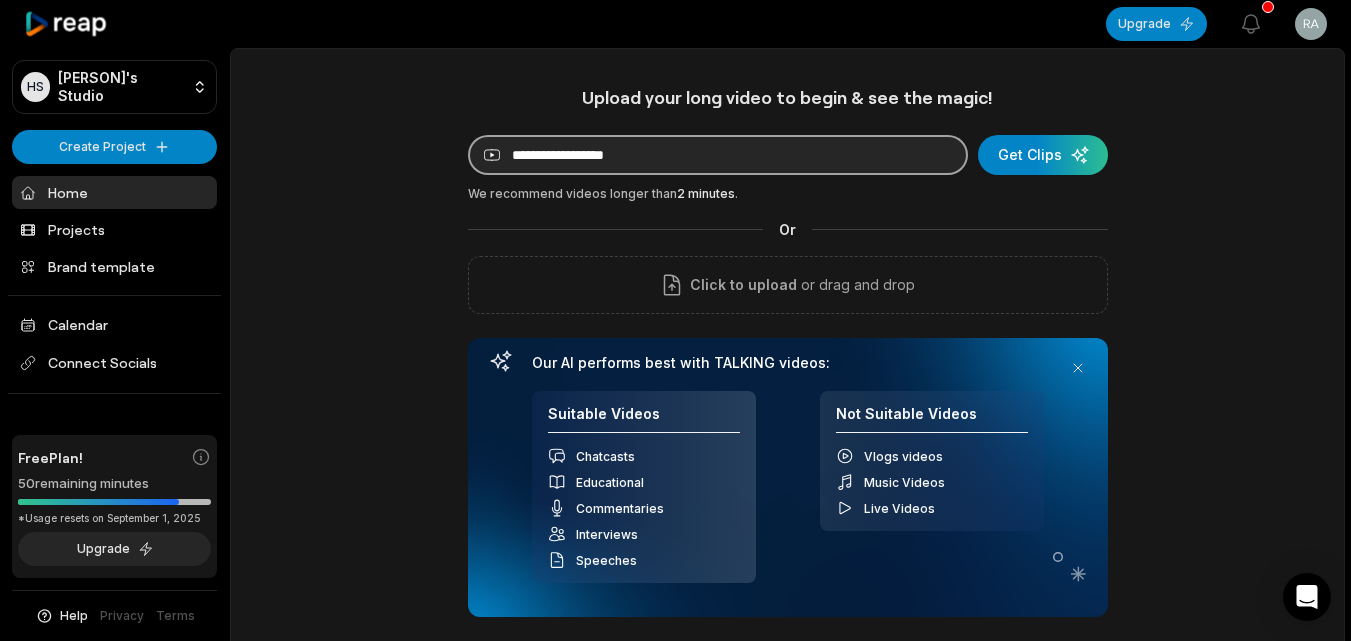 click at bounding box center (718, 155) 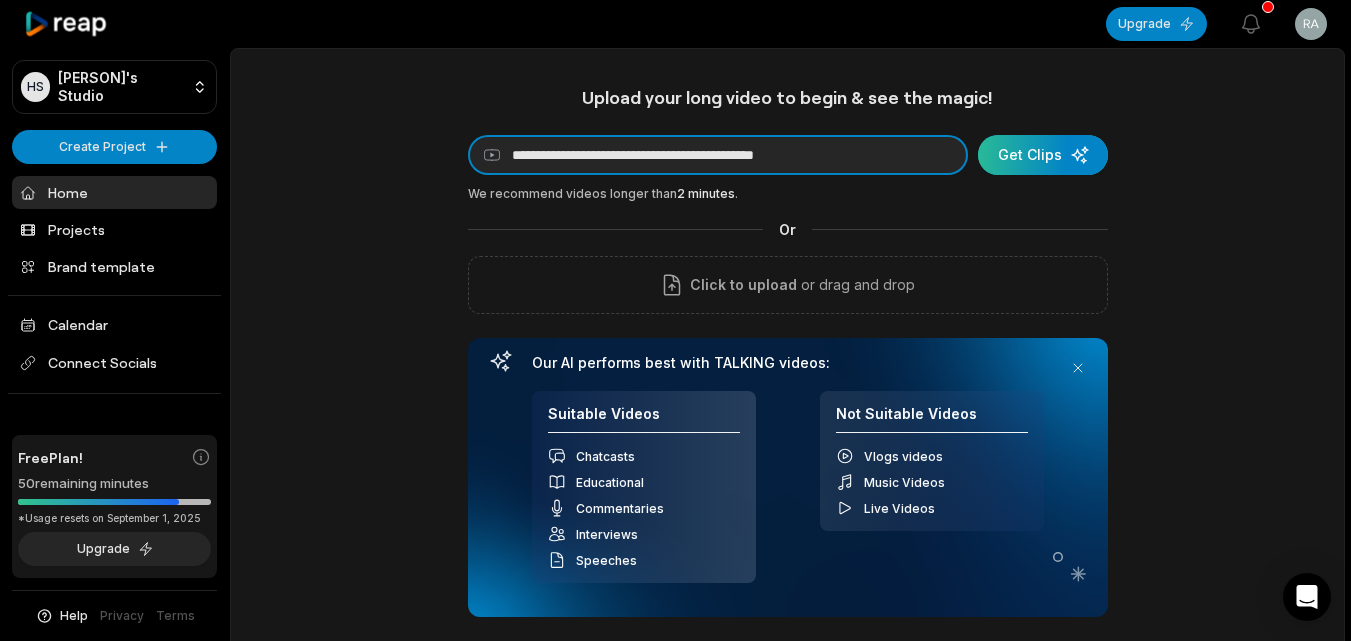 type on "**********" 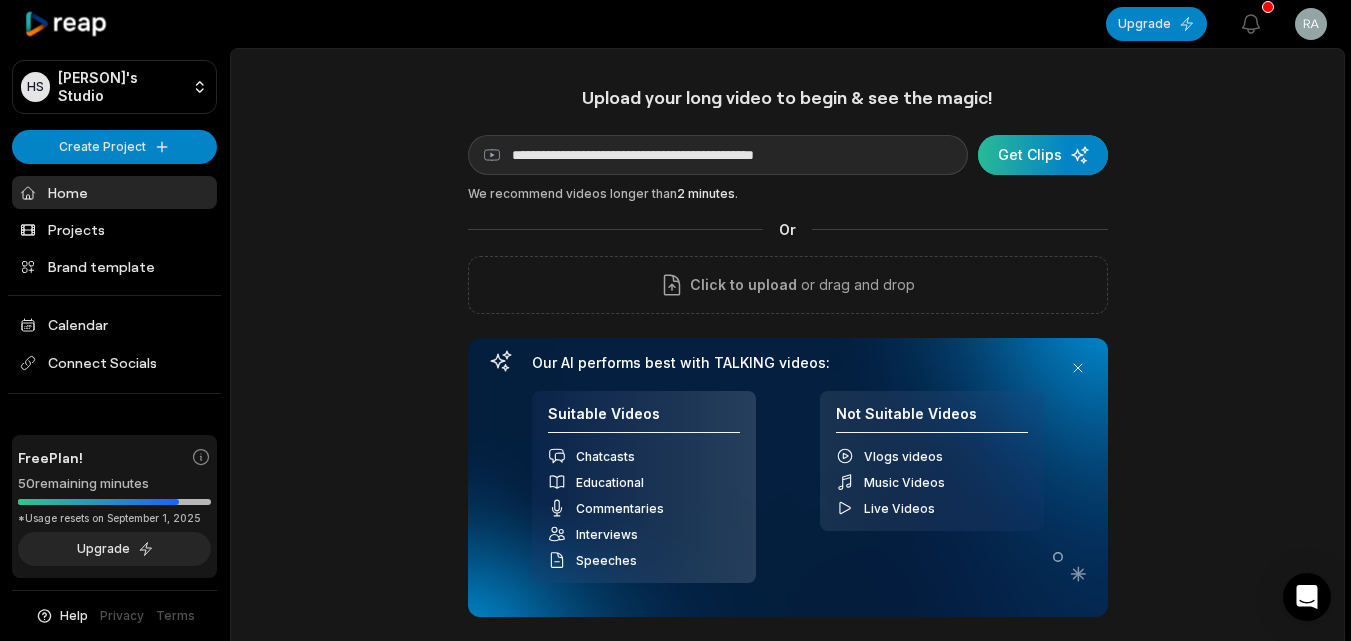 click at bounding box center (1043, 155) 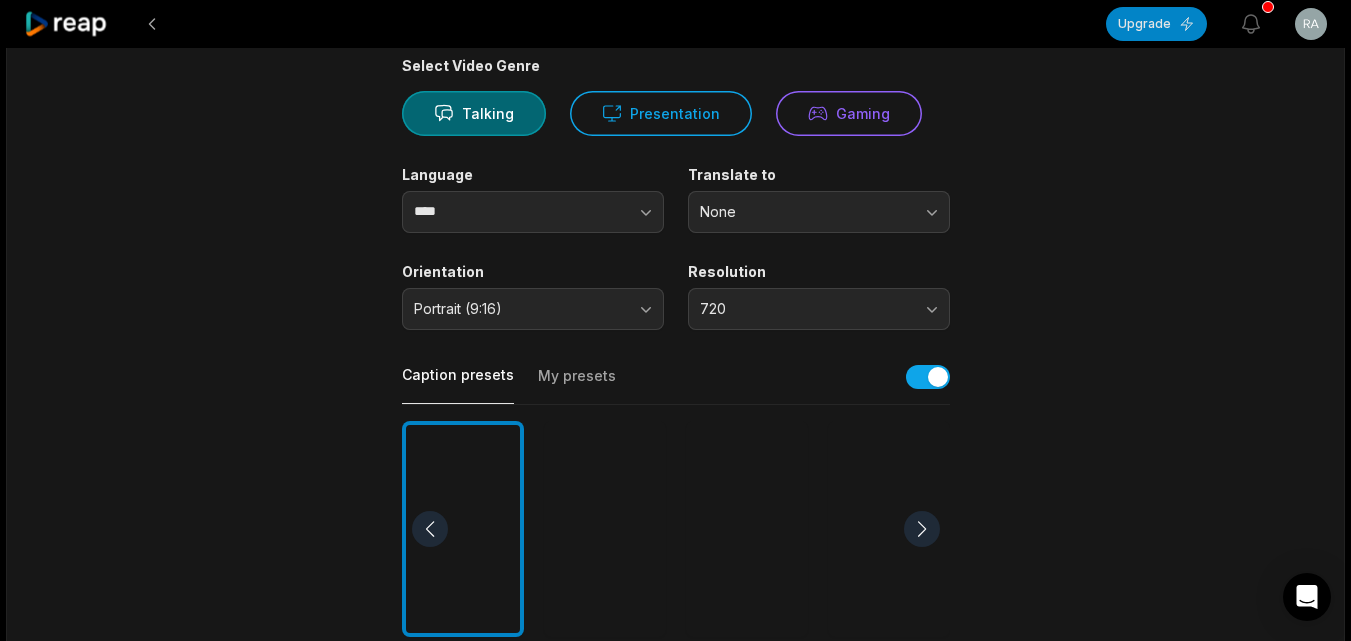 scroll, scrollTop: 205, scrollLeft: 0, axis: vertical 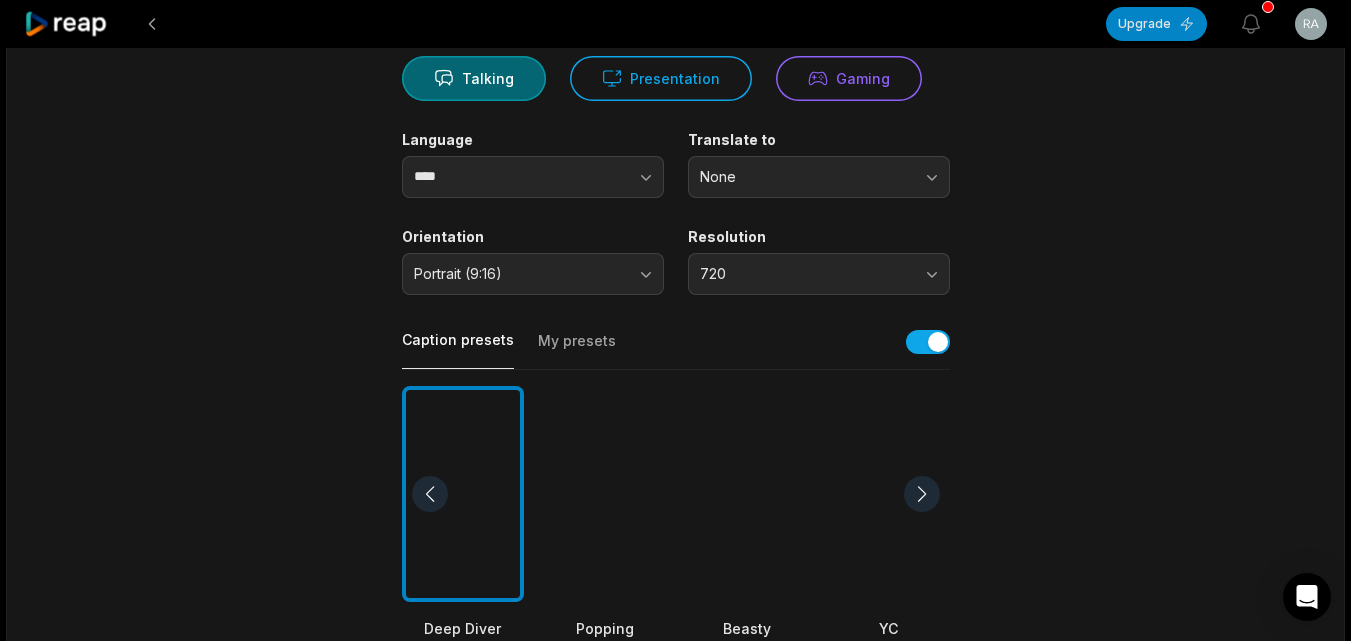 click at bounding box center (747, 494) 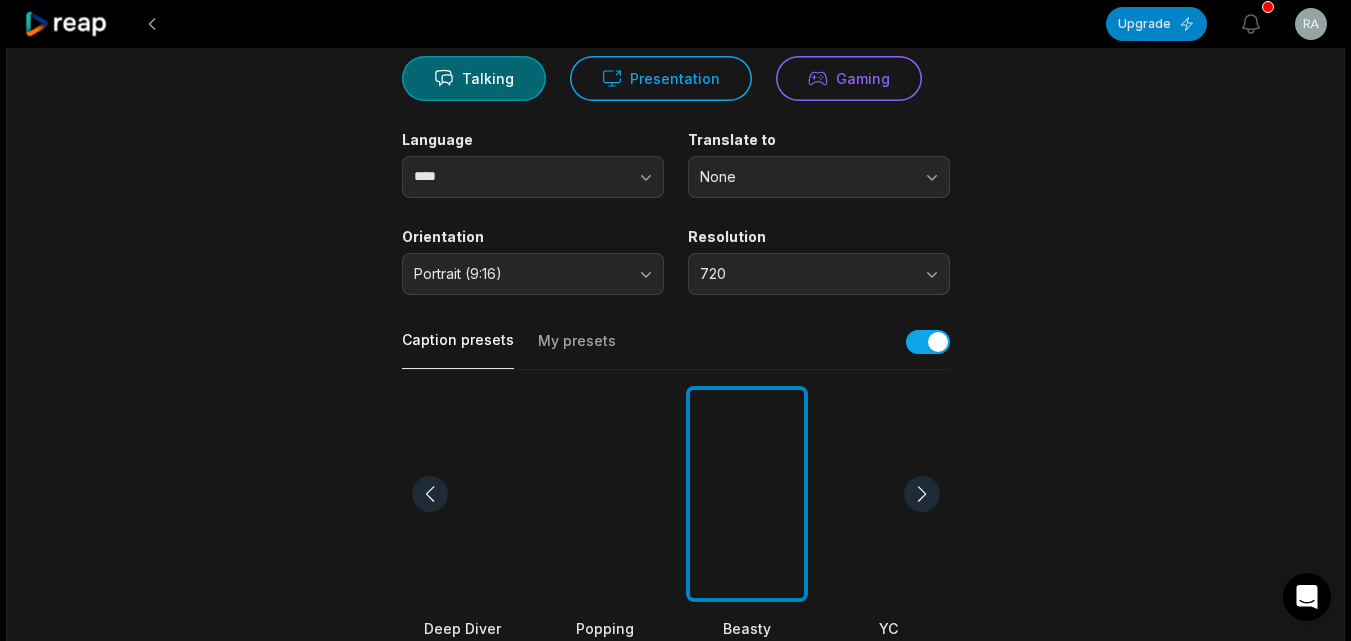 scroll, scrollTop: 207, scrollLeft: 0, axis: vertical 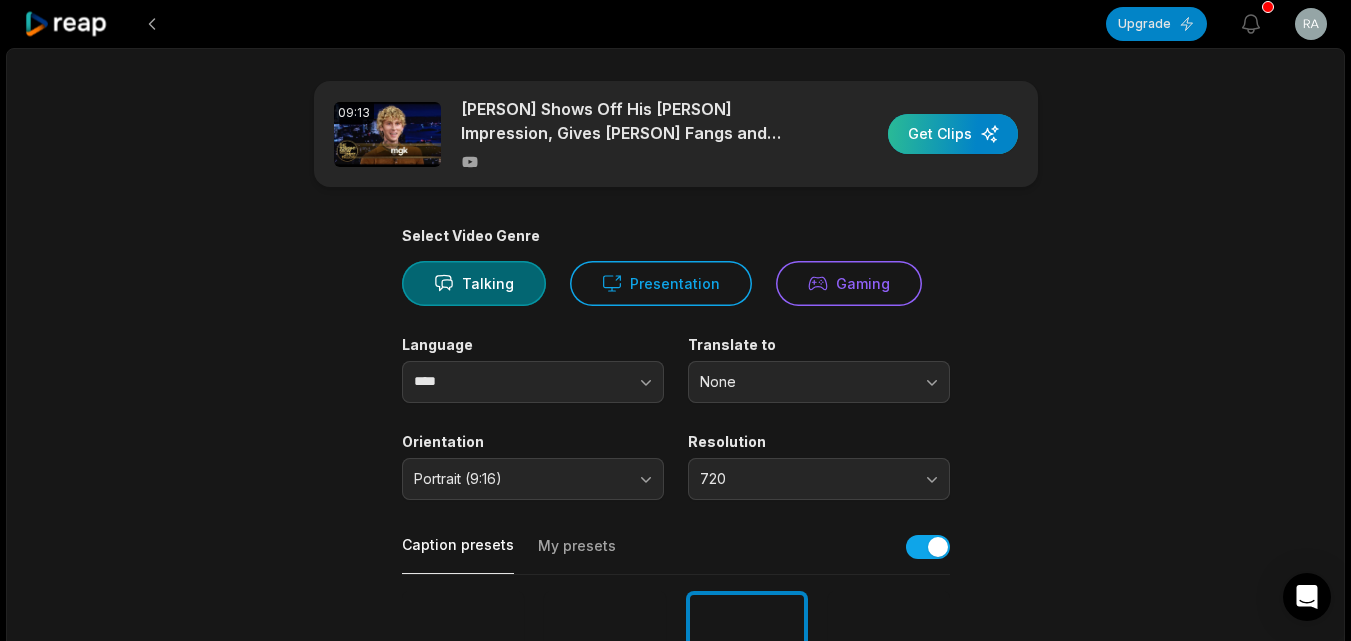 click at bounding box center (953, 134) 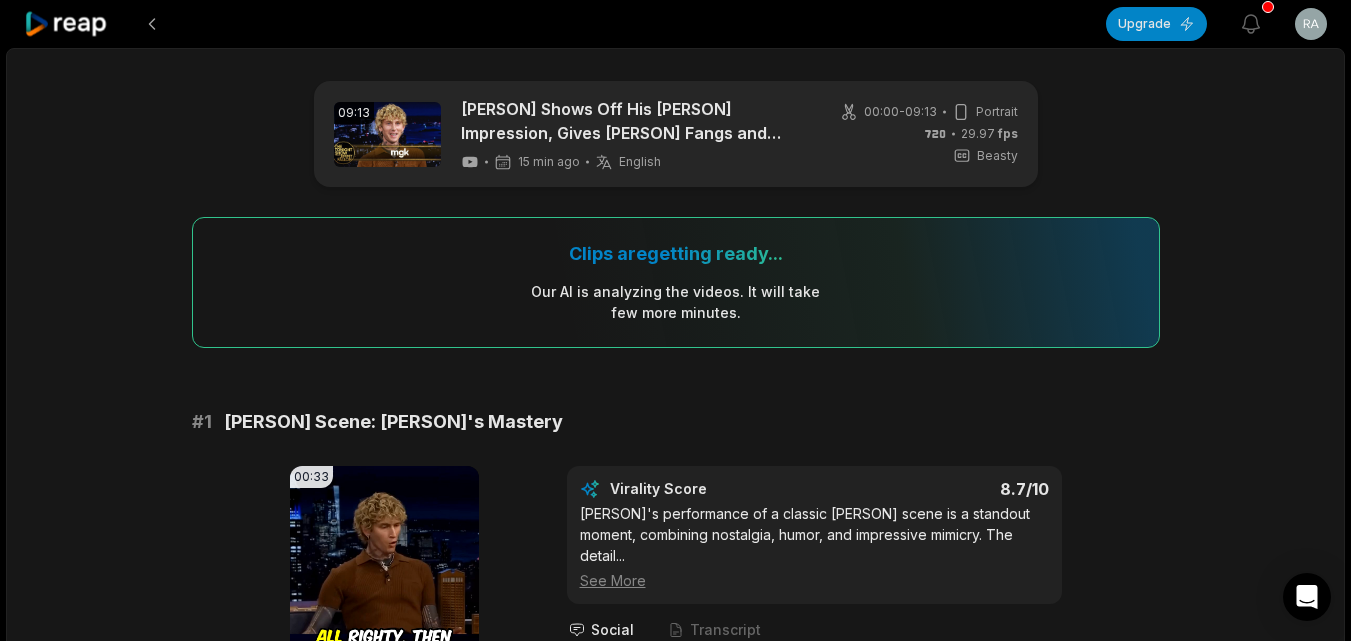 scroll, scrollTop: 433, scrollLeft: 0, axis: vertical 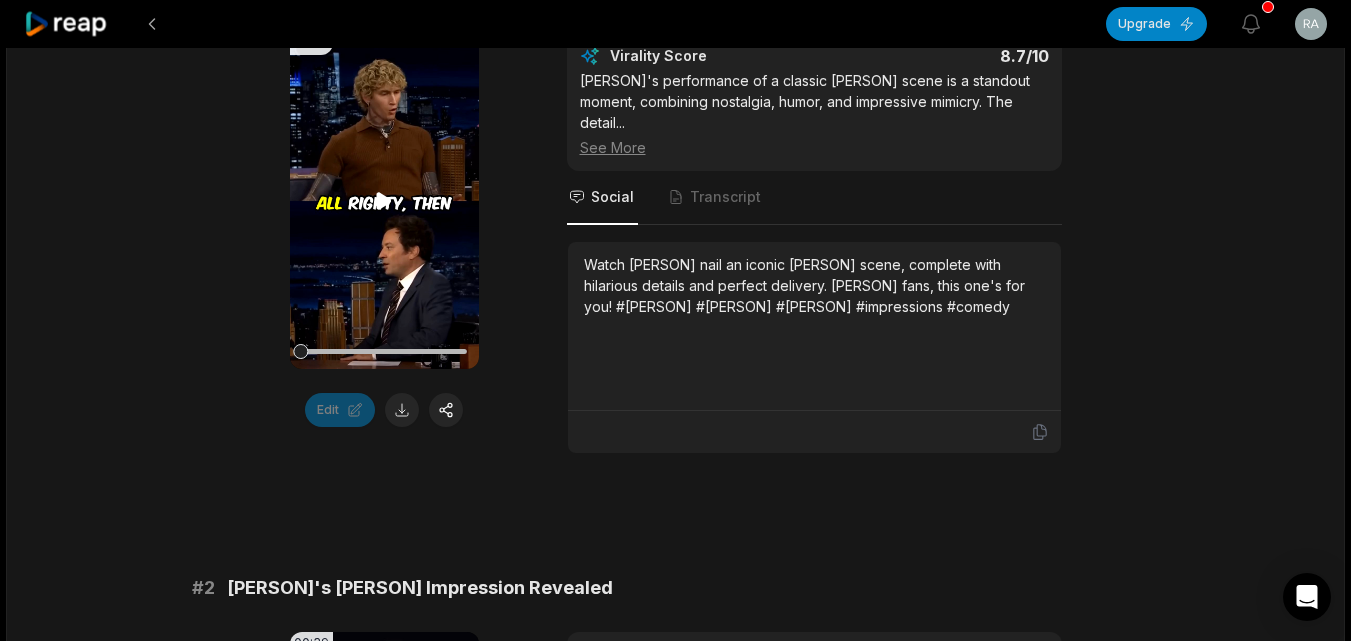 click on "Your browser does not support mp4 format." at bounding box center (384, 201) 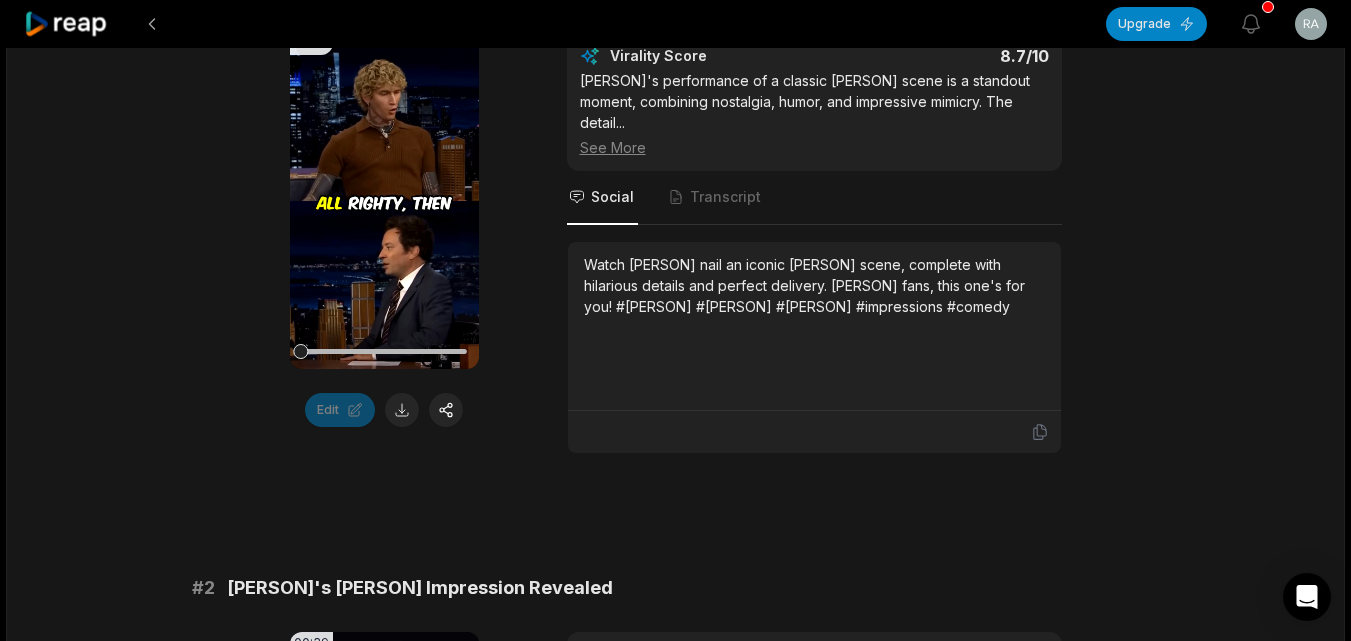 click 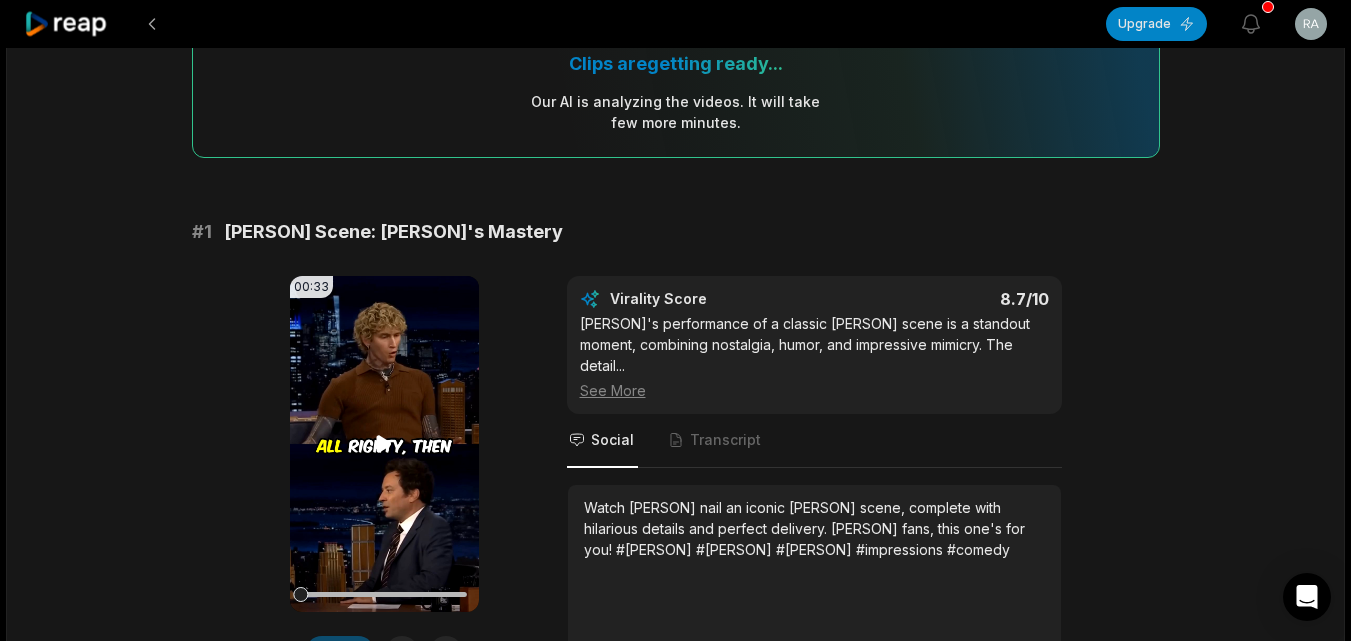 click 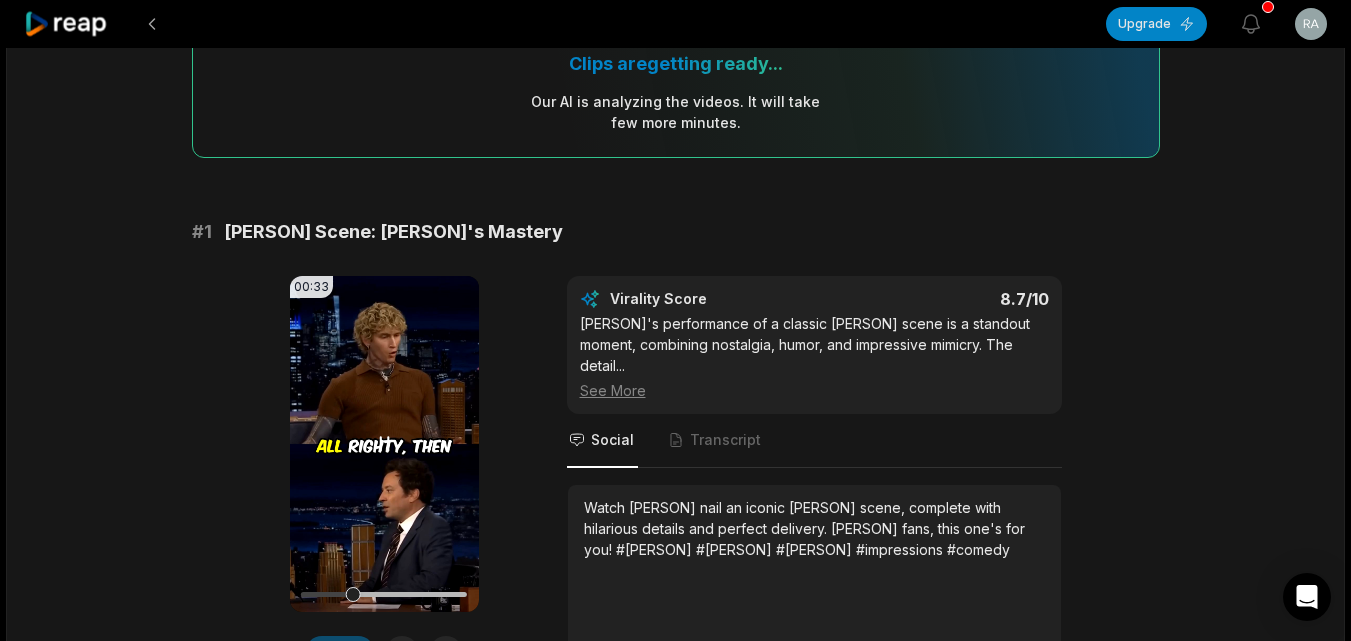 click 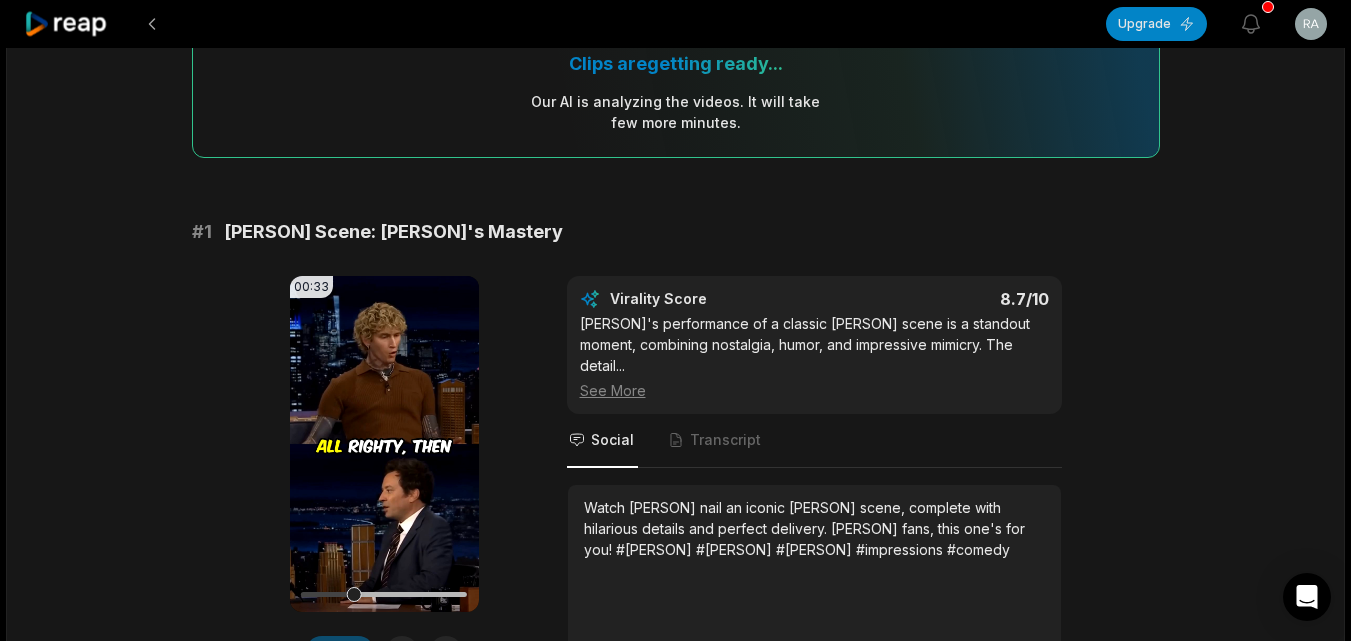 scroll, scrollTop: 497, scrollLeft: 0, axis: vertical 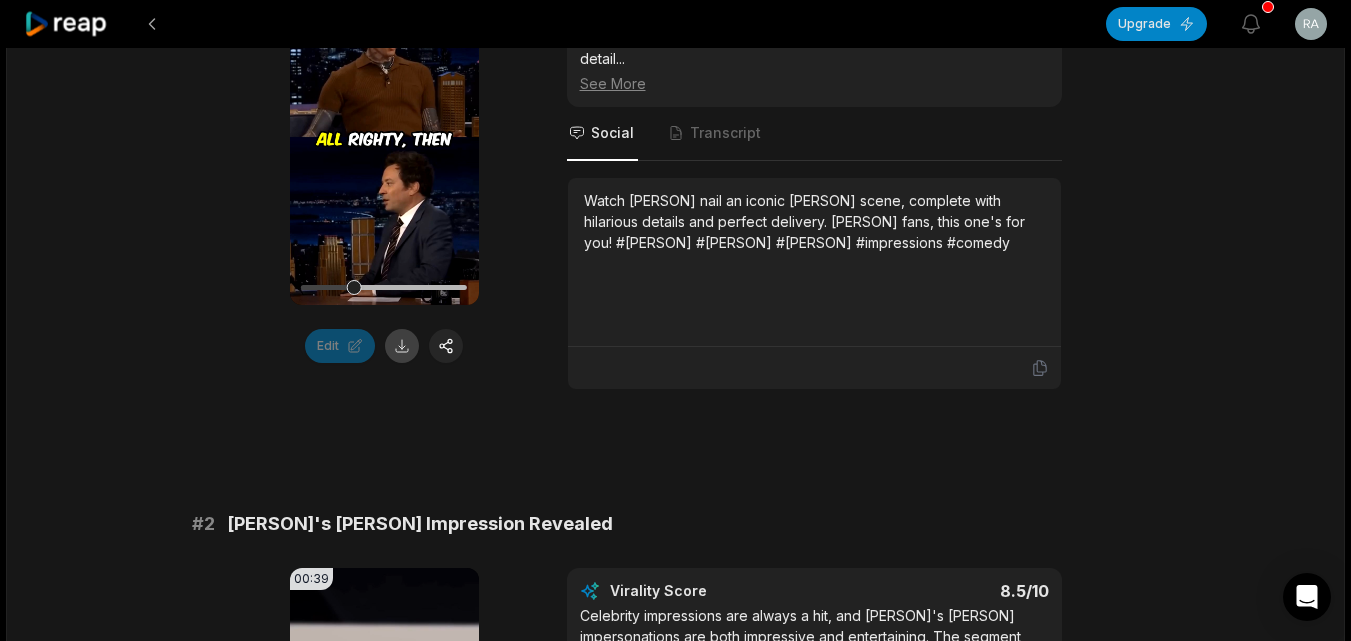 click at bounding box center [402, 346] 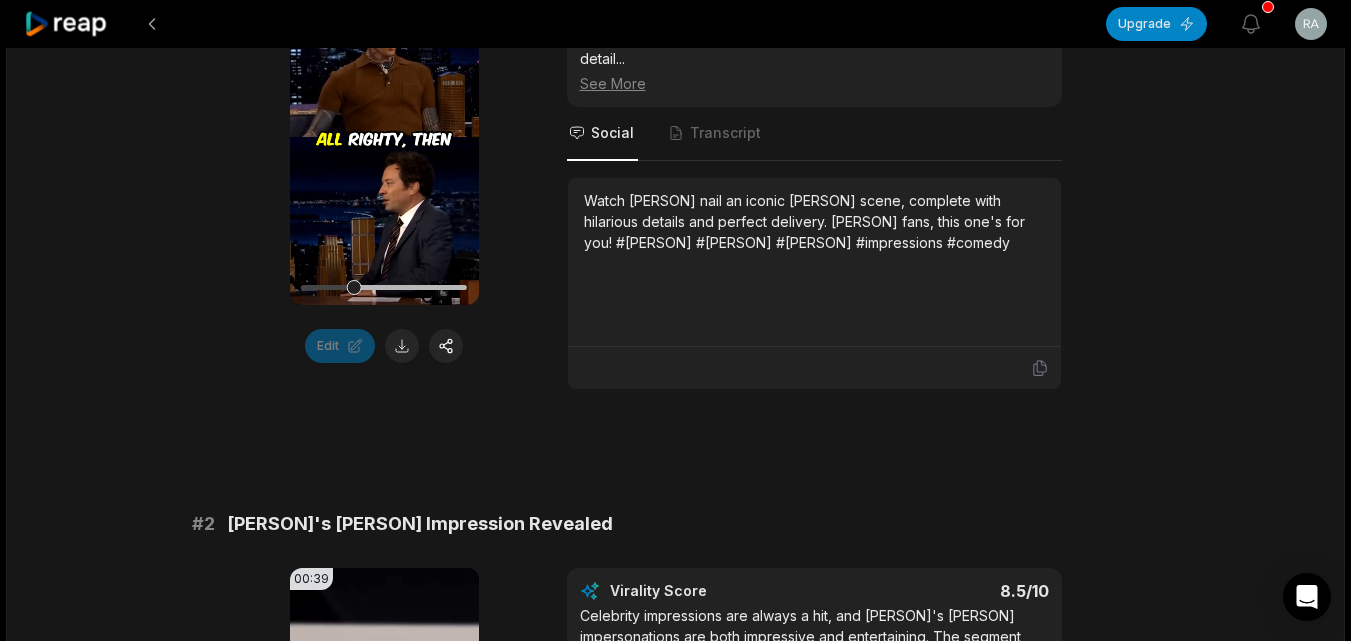 click on "00:33 Your browser does not support mp4 format. Edit" at bounding box center (384, 179) 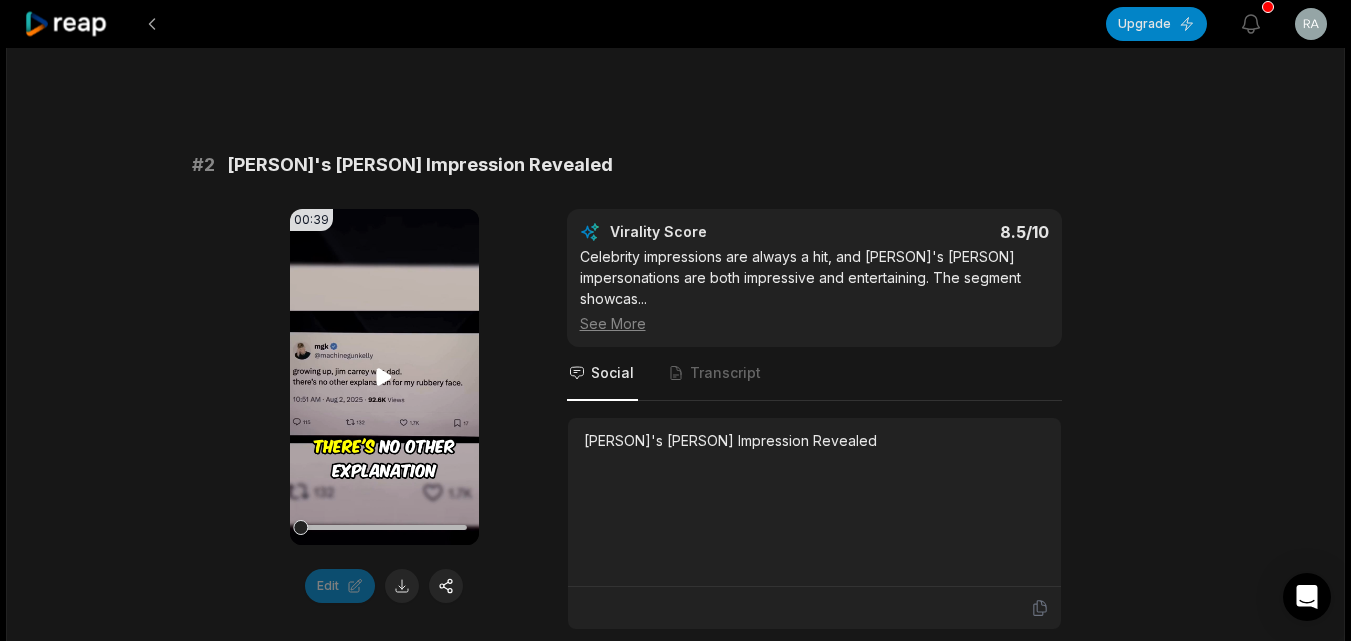 click 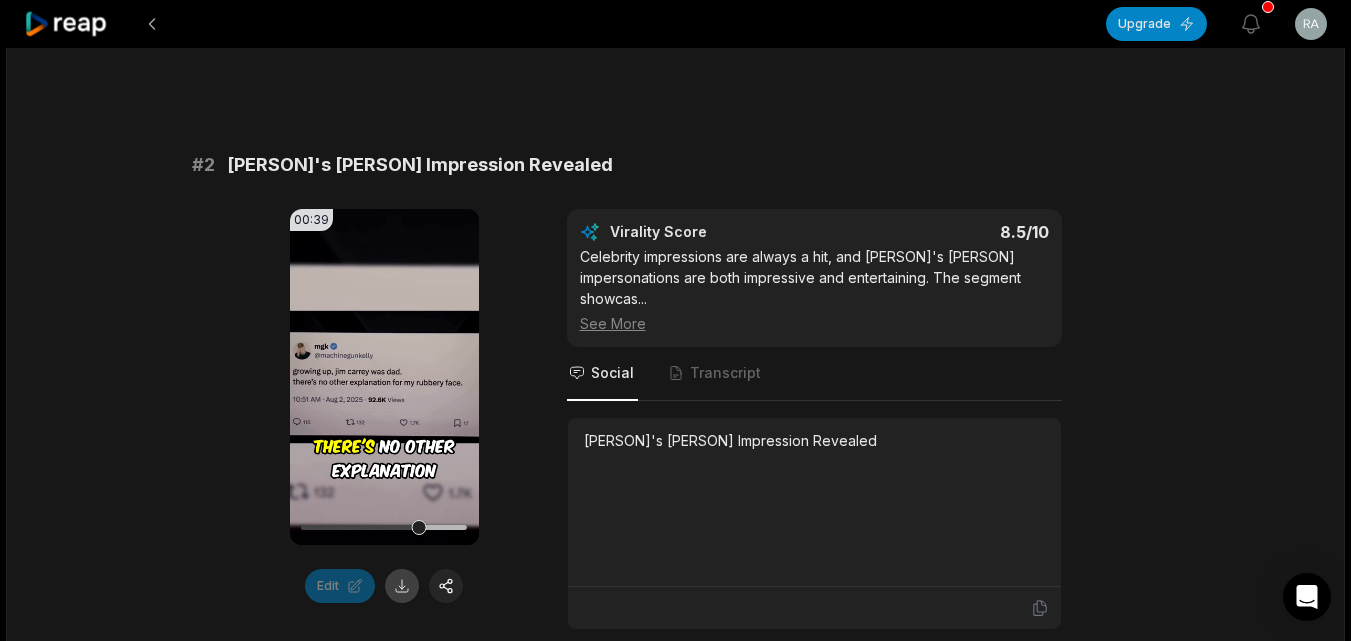 click at bounding box center (402, 586) 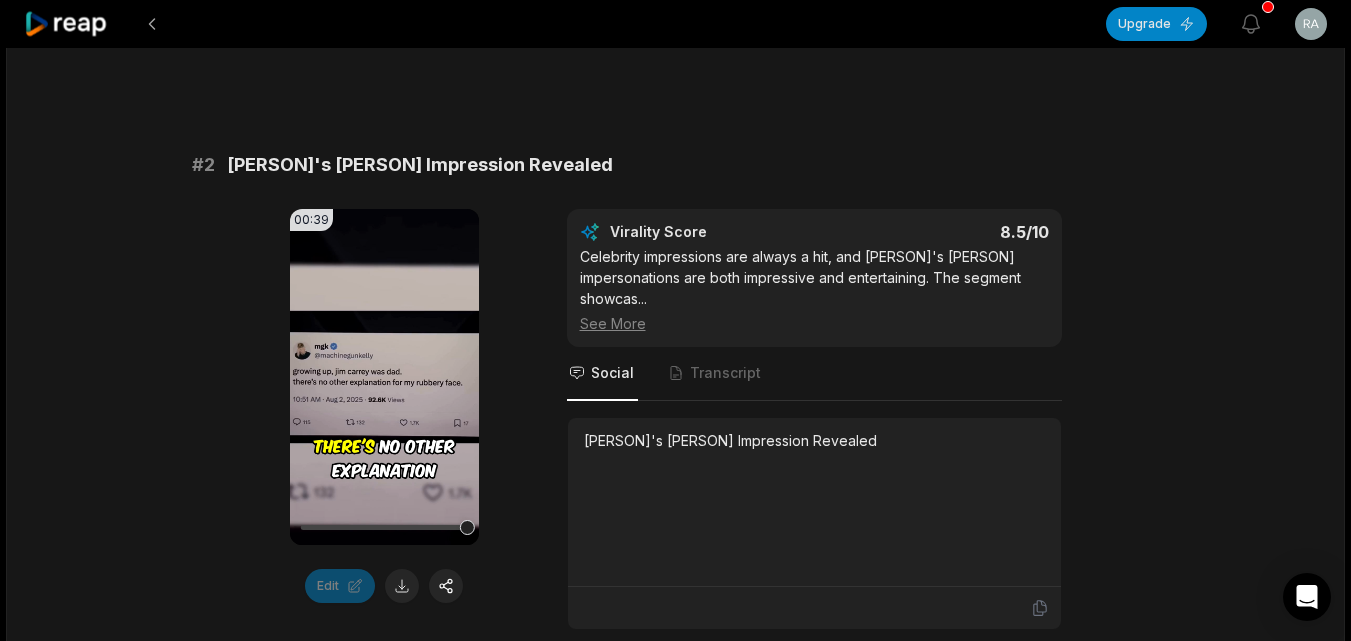 click on "09:13 [PERSON] Shows Off His [PERSON] Impression, Gives [PERSON] Fangs and Talks lost americana (Extended) 20 min ago English en 00:00  -  09:13 Portrait 29.97   fps Beasty Clips are  getting ready... Our AI is analyzing the video s . It will take few more minutes. # 1 [PERSON] Scene: [PERSON]'s Mastery 00:33 Your browser does not support mp4 format. Edit Virality Score 8.7 /10 [PERSON]'s performance of a classic [PERSON] scene is a standout moment, combining nostalgia, humor, and impressive mimicry. The detail ...   See More Social Transcript Watch [PERSON] nail an iconic [PERSON] scene, complete with hilarious details and perfect delivery. [PERSON] fans, this one's for you! #[PERSON] #[PERSON] #[PERSON] #impressions #comedy # 2 [PERSON]'s [PERSON] Impression Revealed 00:39 Your browser does not support mp4 format. Edit Virality Score 8.5 /10 Celebrity impressions are always a hit, and [PERSON]'s [PERSON] impersonations are both impressive and entertaining. The segment showcas ...   See More Social Transcript # 3 00:50 Edit 8" at bounding box center (675, 2348) 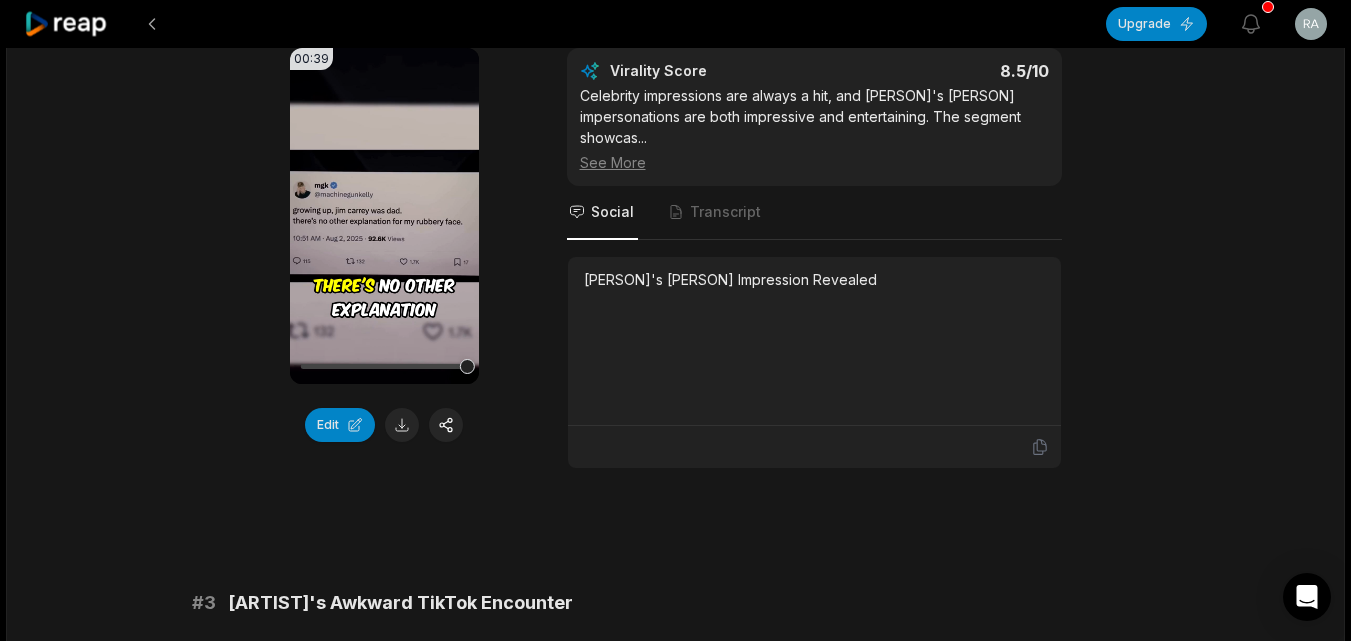 scroll, scrollTop: 695, scrollLeft: 0, axis: vertical 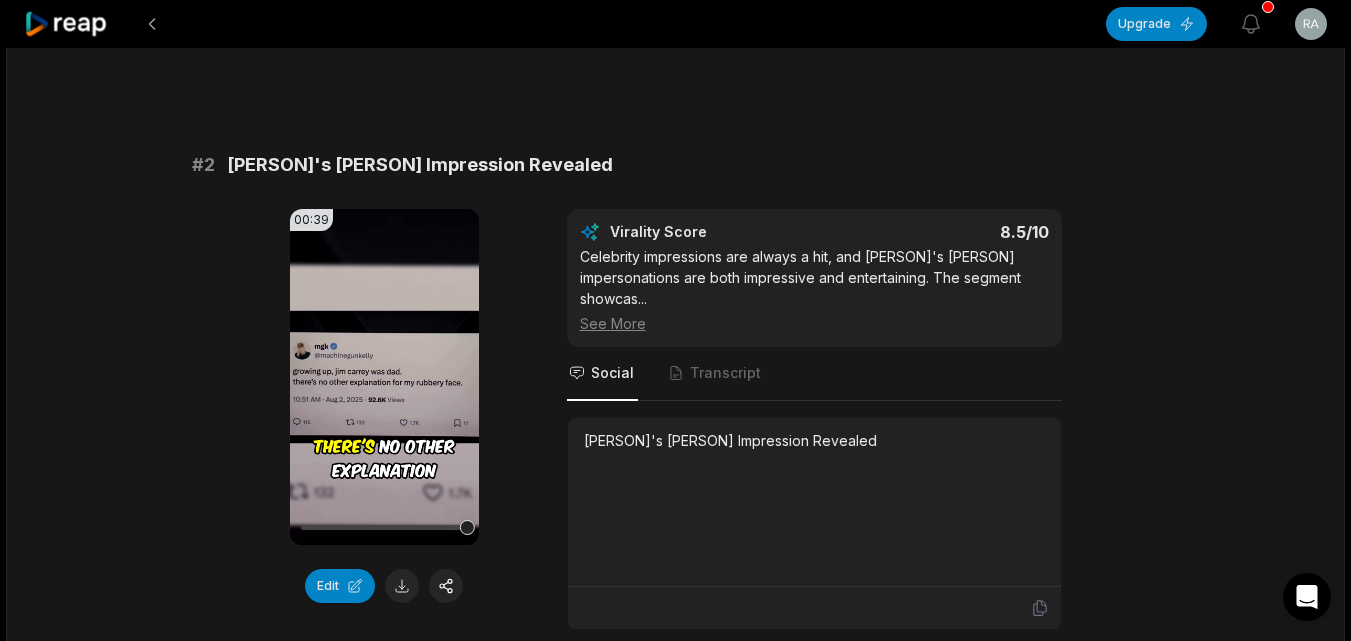 click on "00:39 Your browser does not support mp4 format. Edit Virality Score 8.5 /10 Celebrity impressions are always a hit, and [PERSON]'s [PERSON] impersonations are both impressive and entertaining. The segment showcas ...   See More Social Transcript [PERSON] reveals his rubbery face and delivers spot-on [PERSON] impersonations, including the Grinch and Ace Ventura. You won't believe his talent! #[PERSON] #[PERSON] #impressions #celebritytalent #funny" at bounding box center [676, 419] 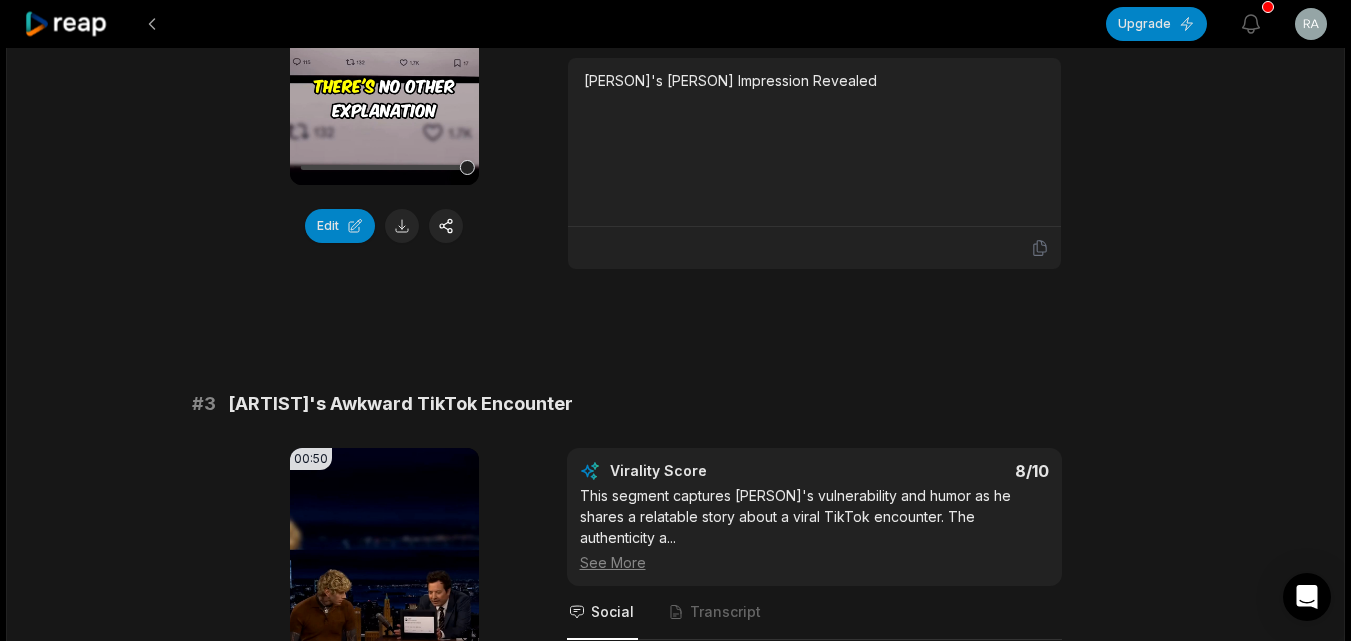 scroll, scrollTop: 1107, scrollLeft: 0, axis: vertical 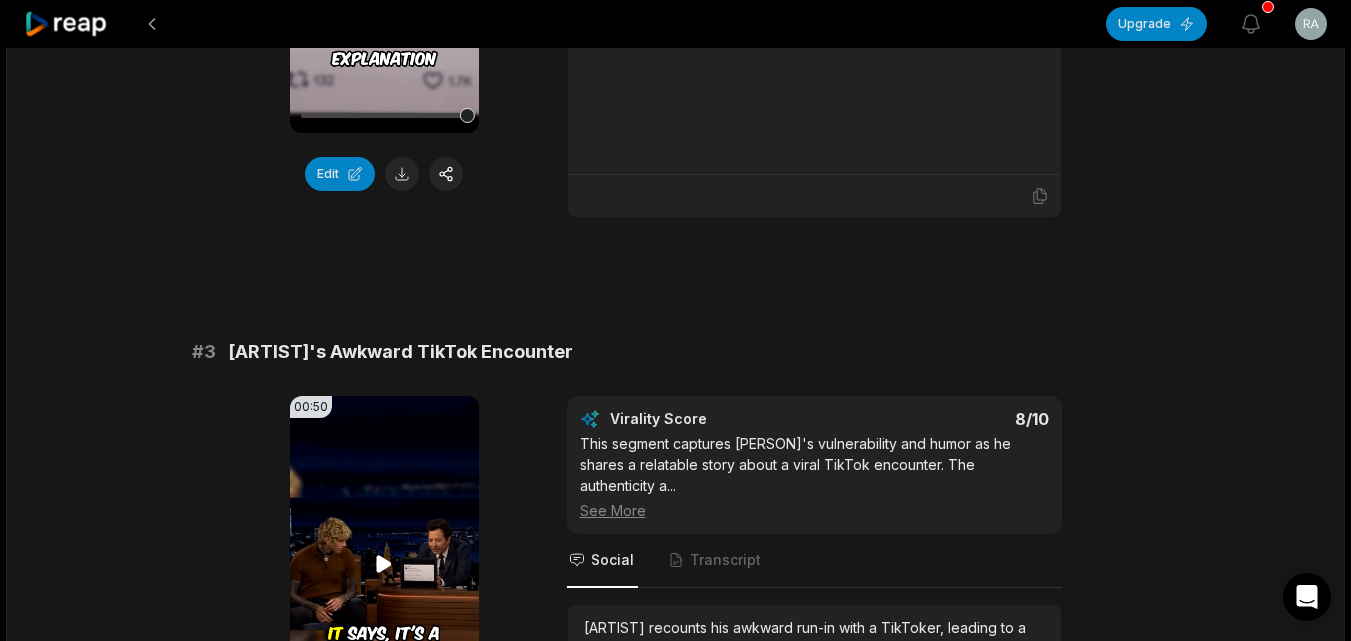 click on "Your browser does not support mp4 format." at bounding box center (384, 564) 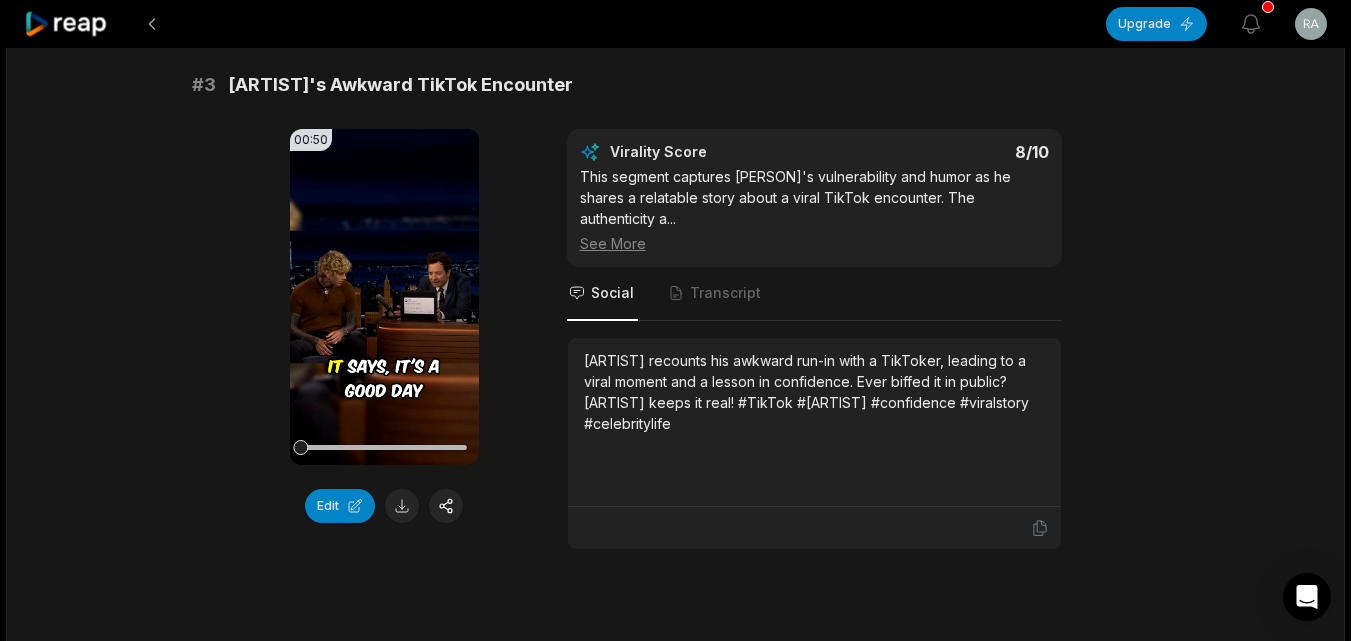 scroll, scrollTop: 1436, scrollLeft: 0, axis: vertical 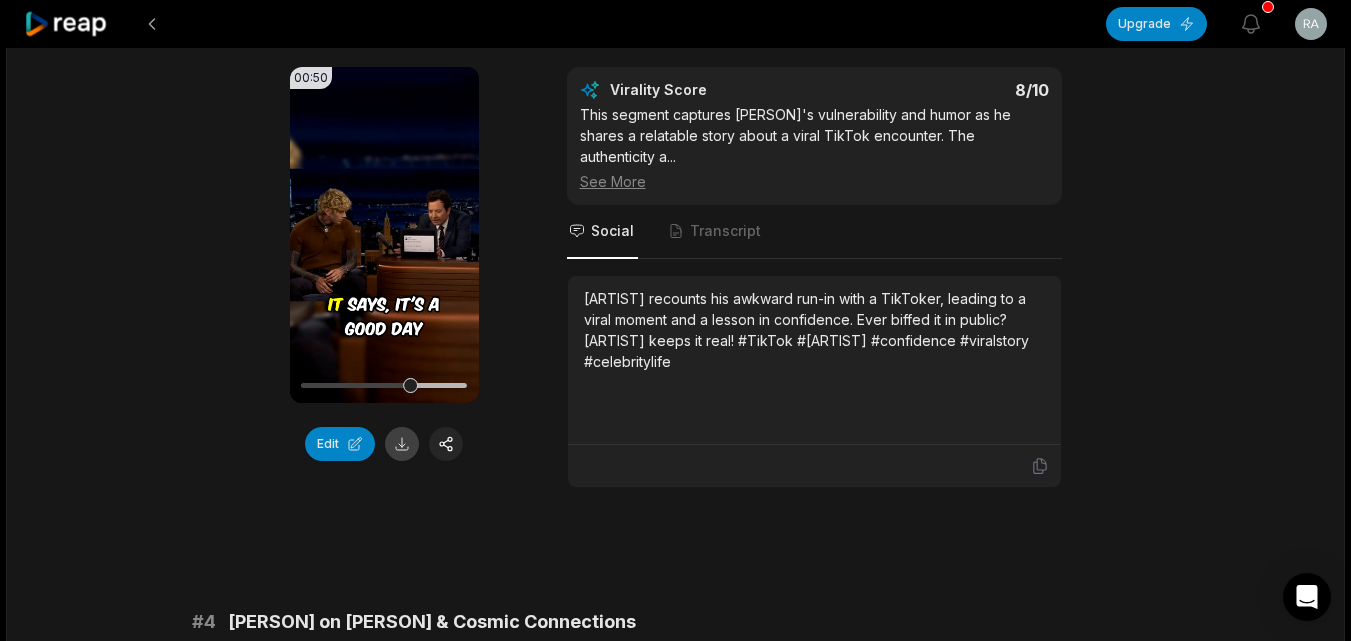 click at bounding box center [402, 444] 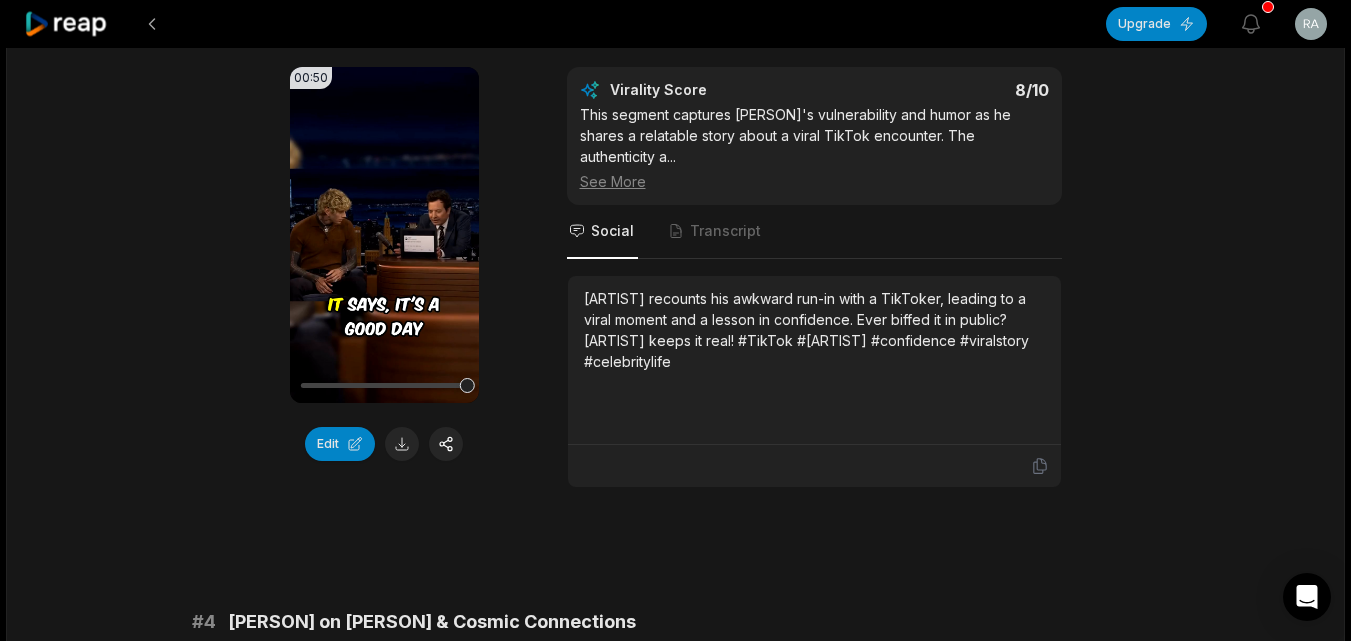 scroll, scrollTop: 1529, scrollLeft: 0, axis: vertical 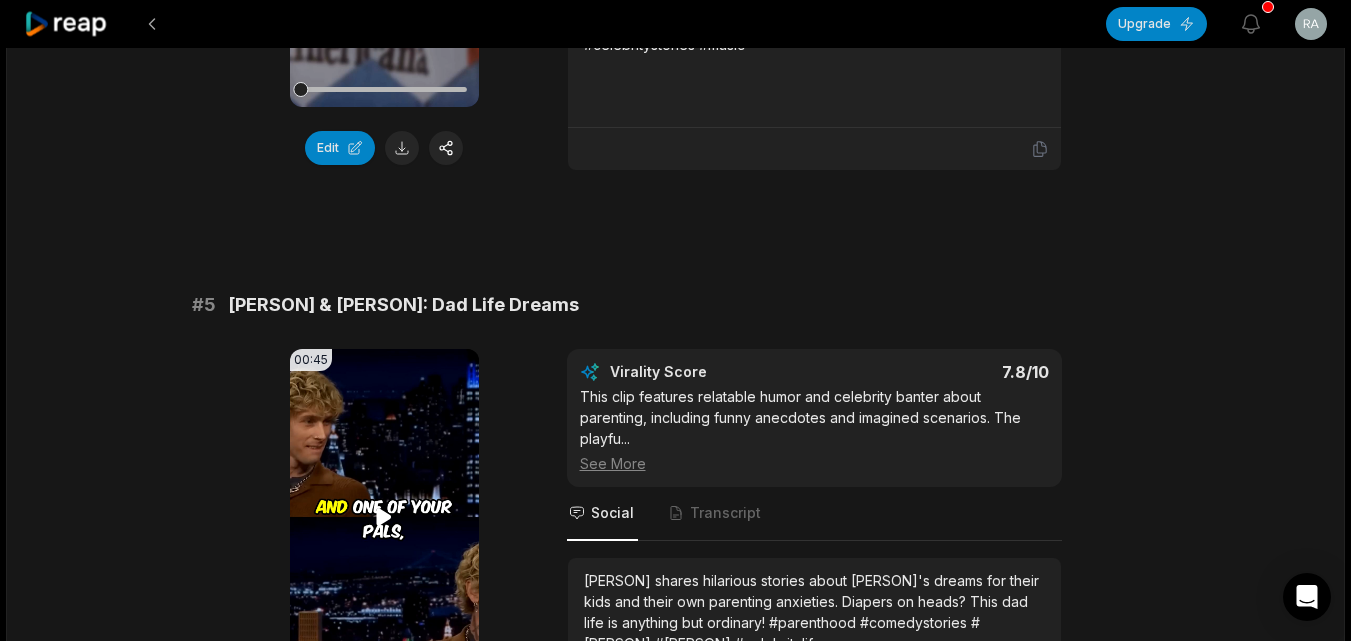 click on "Your browser does not support mp4 format." at bounding box center (384, 517) 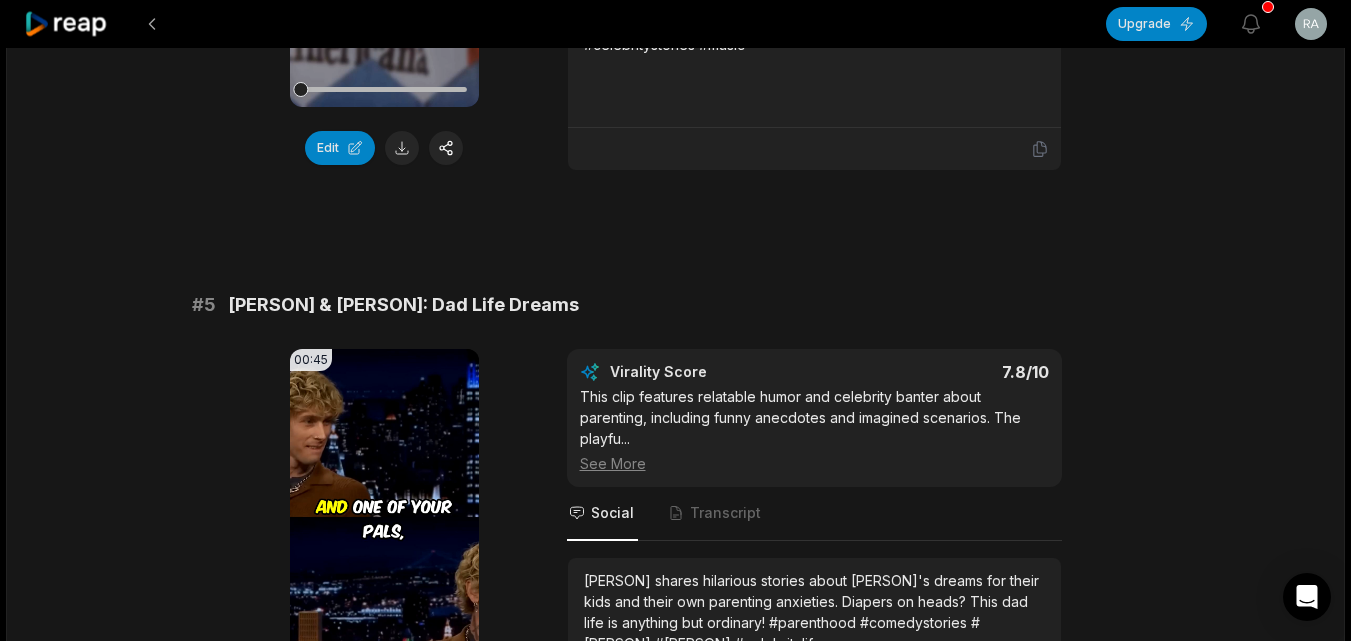 scroll, scrollTop: 2424, scrollLeft: 0, axis: vertical 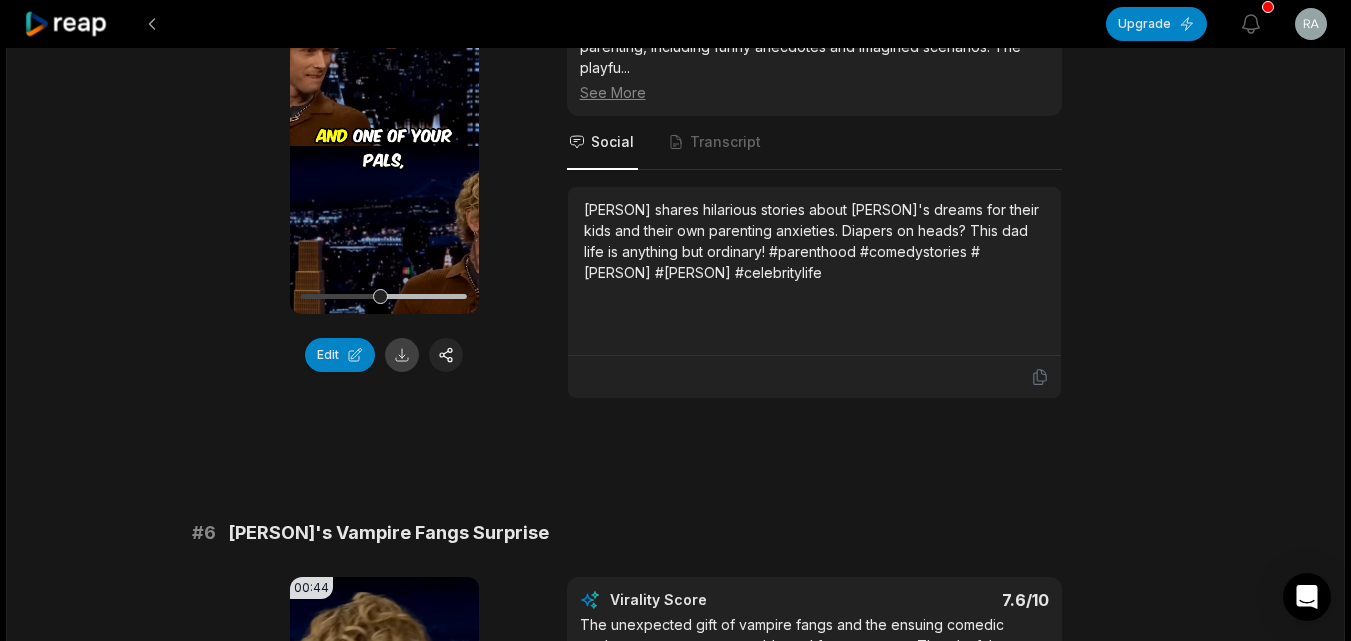 click at bounding box center (402, 355) 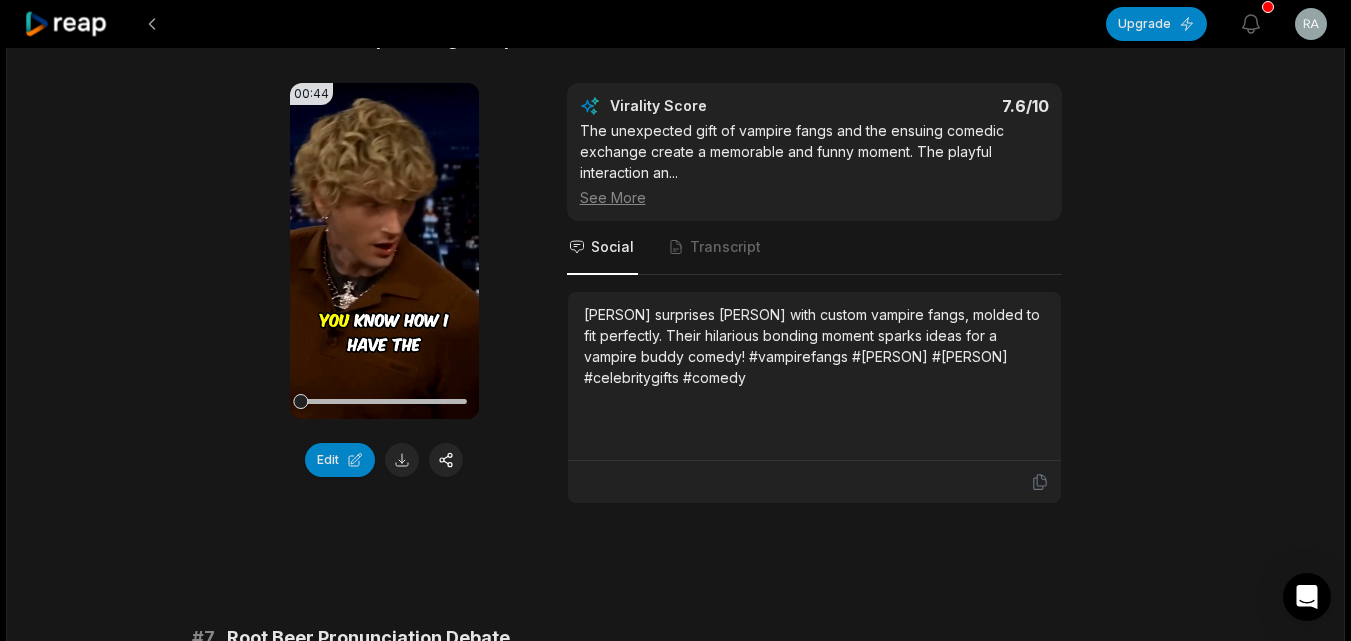 scroll, scrollTop: 3124, scrollLeft: 0, axis: vertical 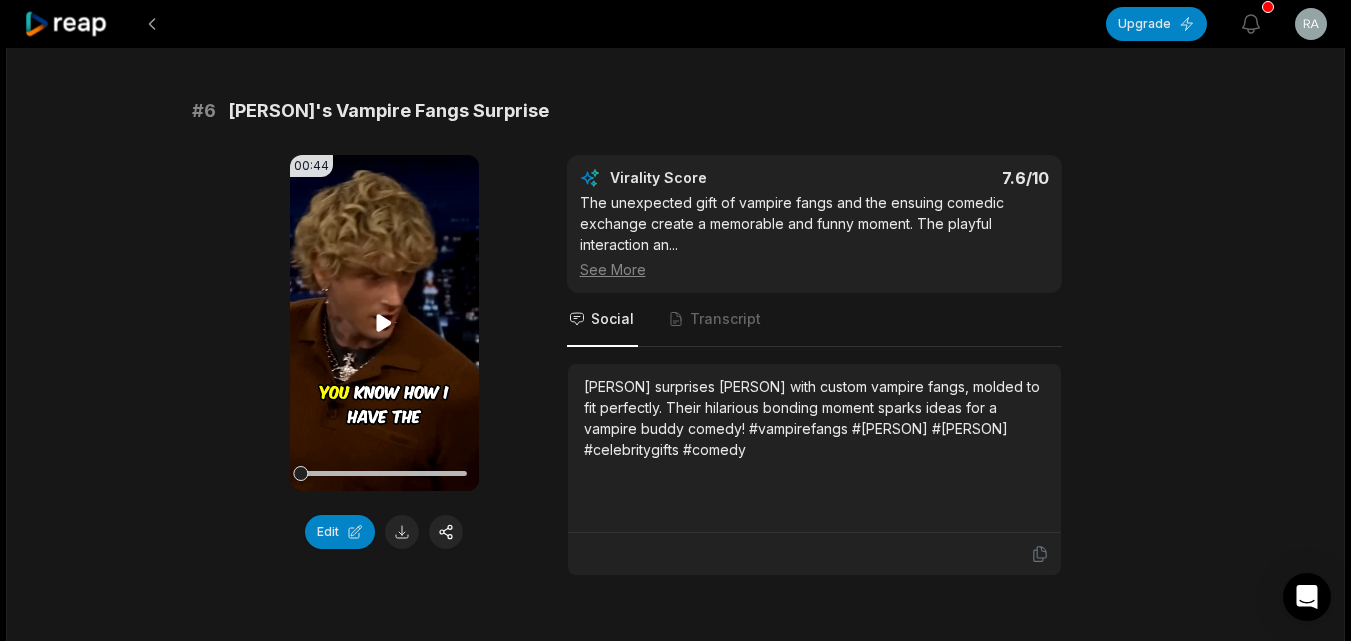 click 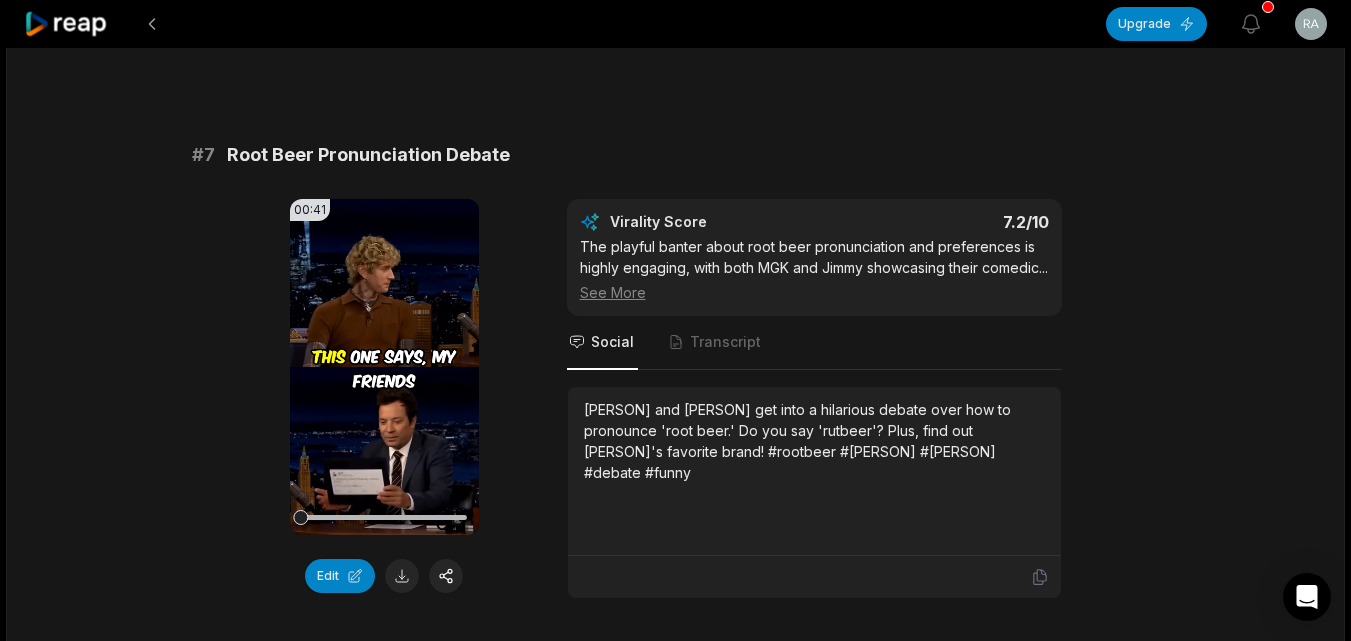 scroll, scrollTop: 3813, scrollLeft: 0, axis: vertical 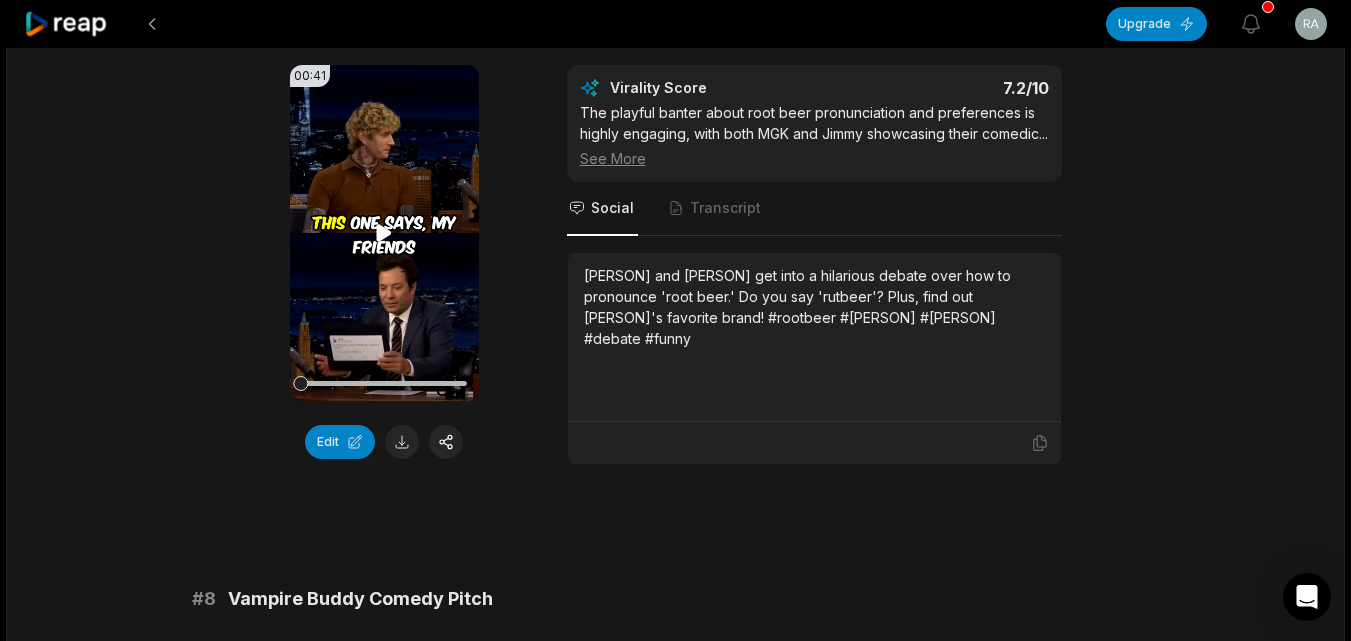 click on "Your browser does not support mp4 format." at bounding box center (384, 233) 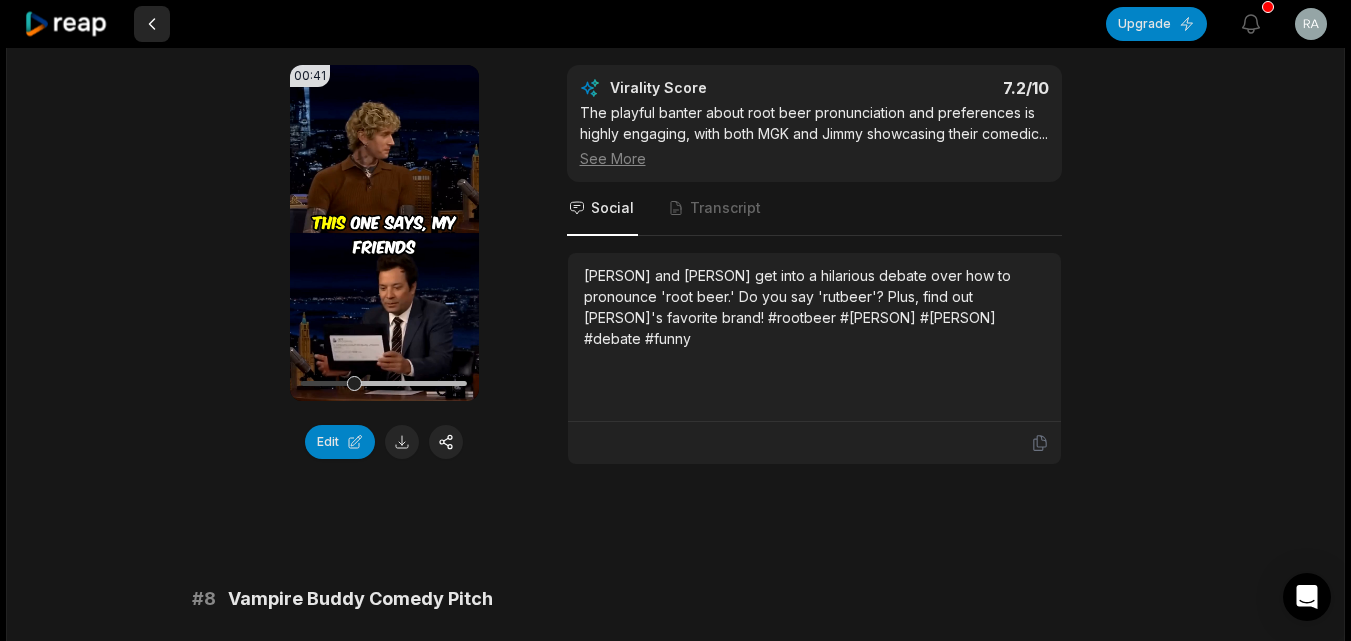 click at bounding box center (152, 24) 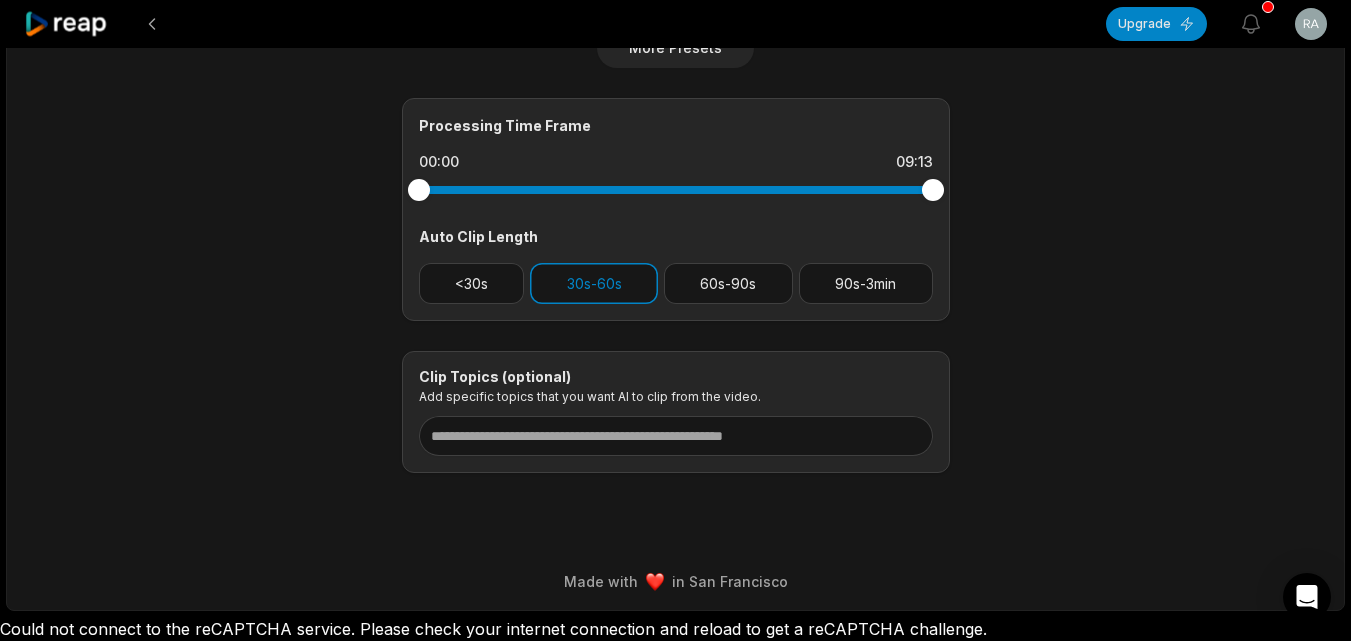 scroll, scrollTop: 0, scrollLeft: 0, axis: both 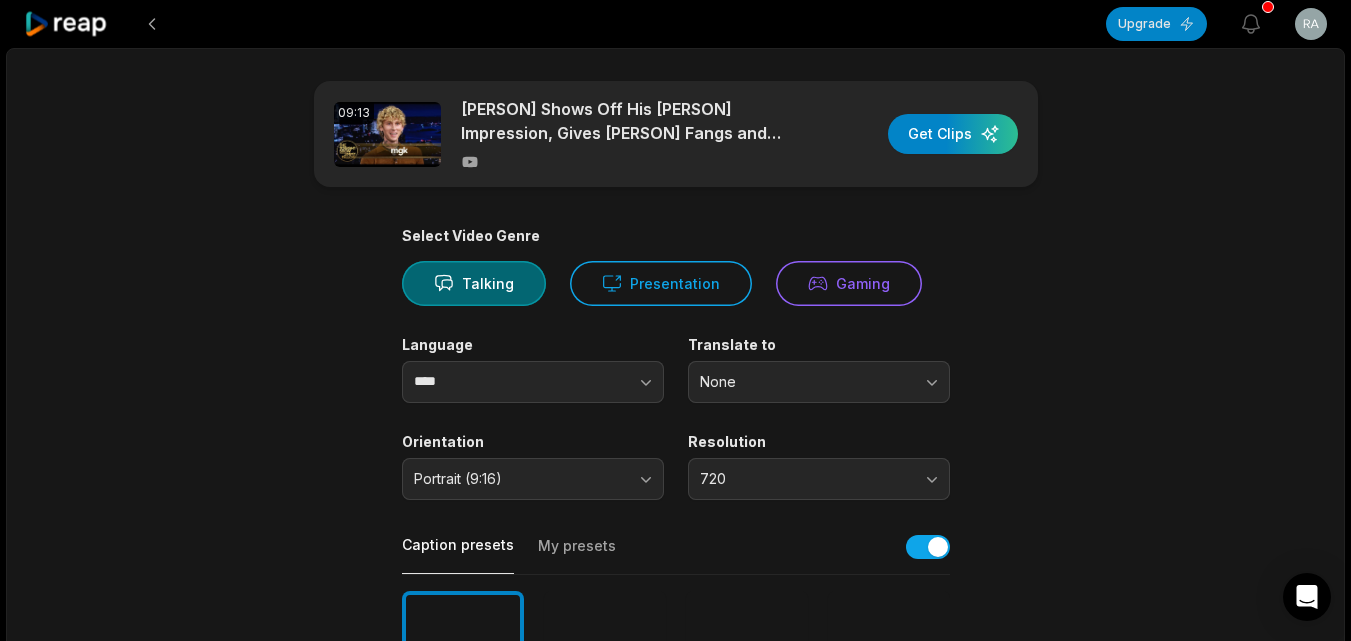 click at bounding box center [152, 24] 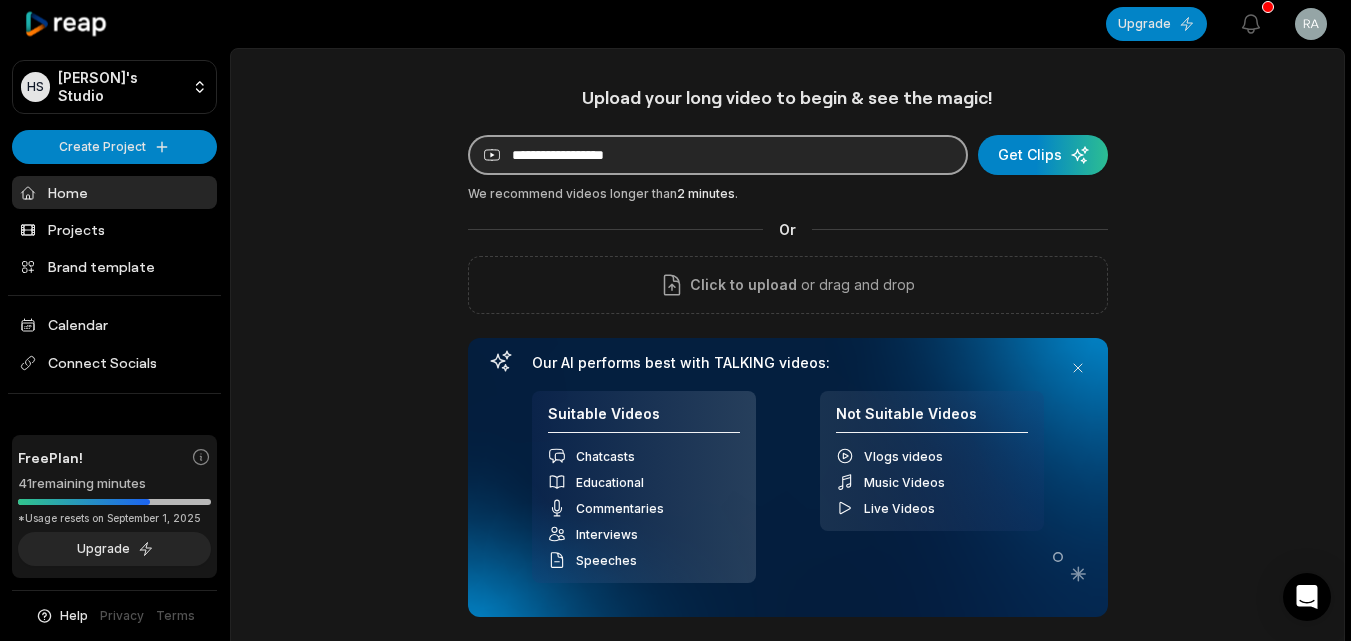 click at bounding box center [718, 155] 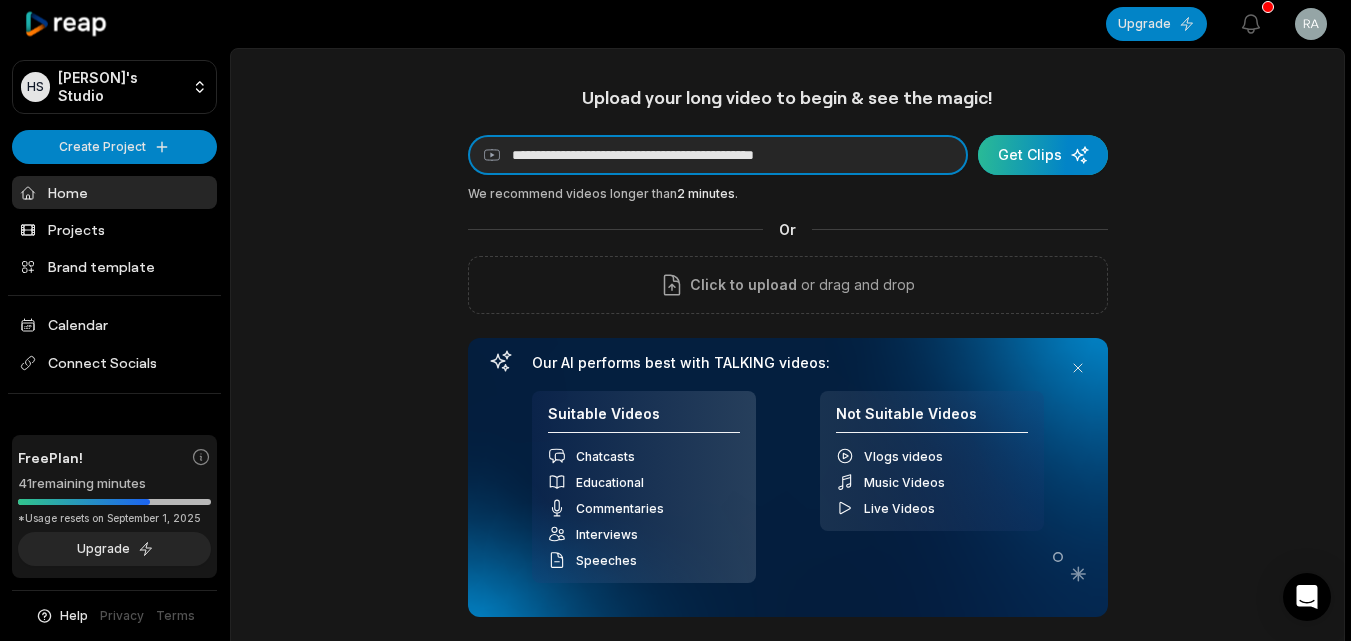 type on "**********" 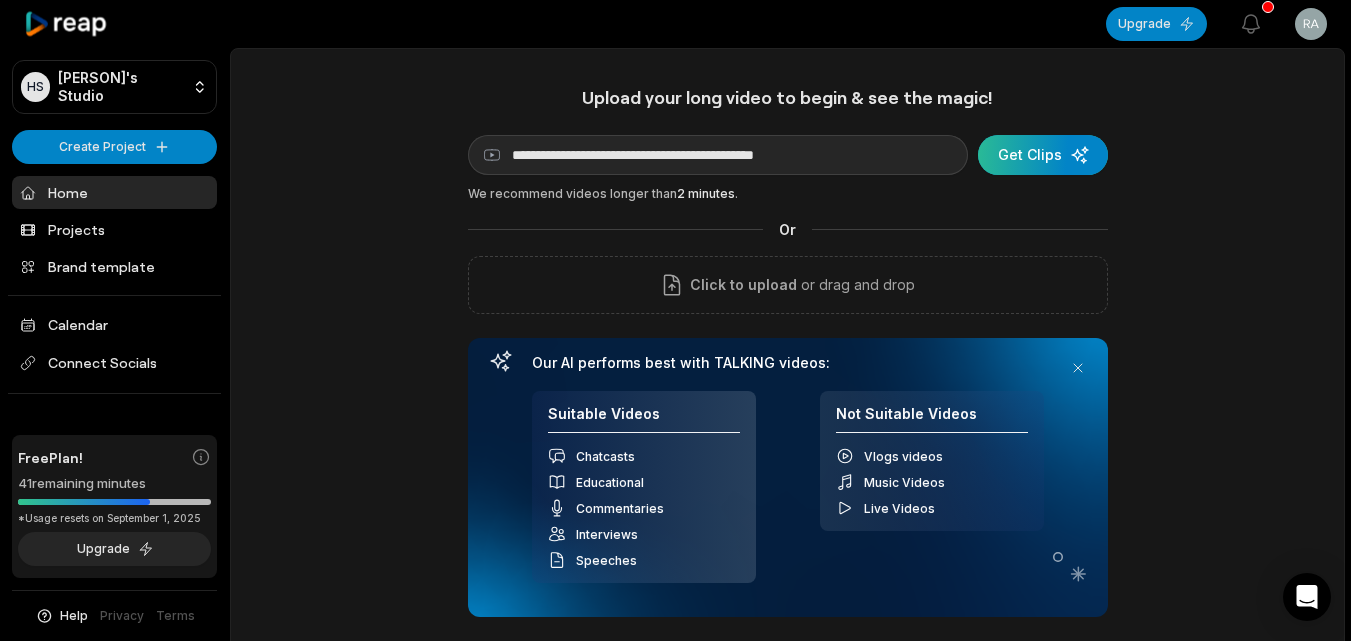 click at bounding box center [1043, 155] 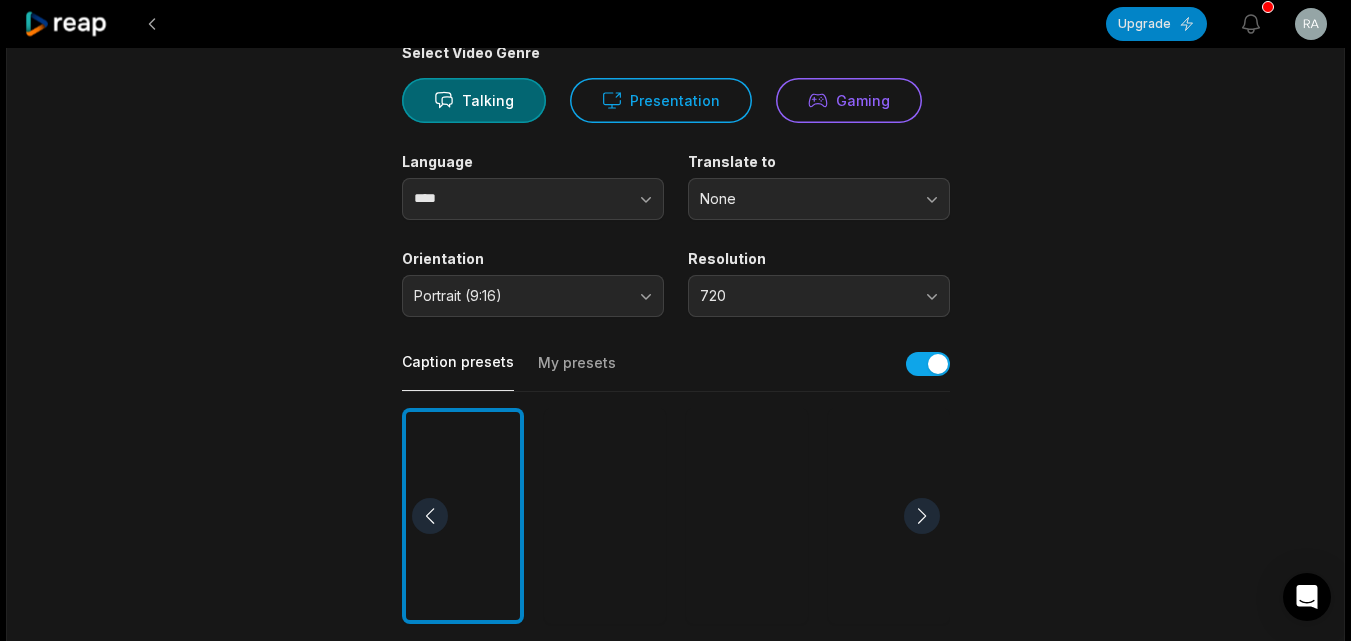 scroll, scrollTop: 197, scrollLeft: 0, axis: vertical 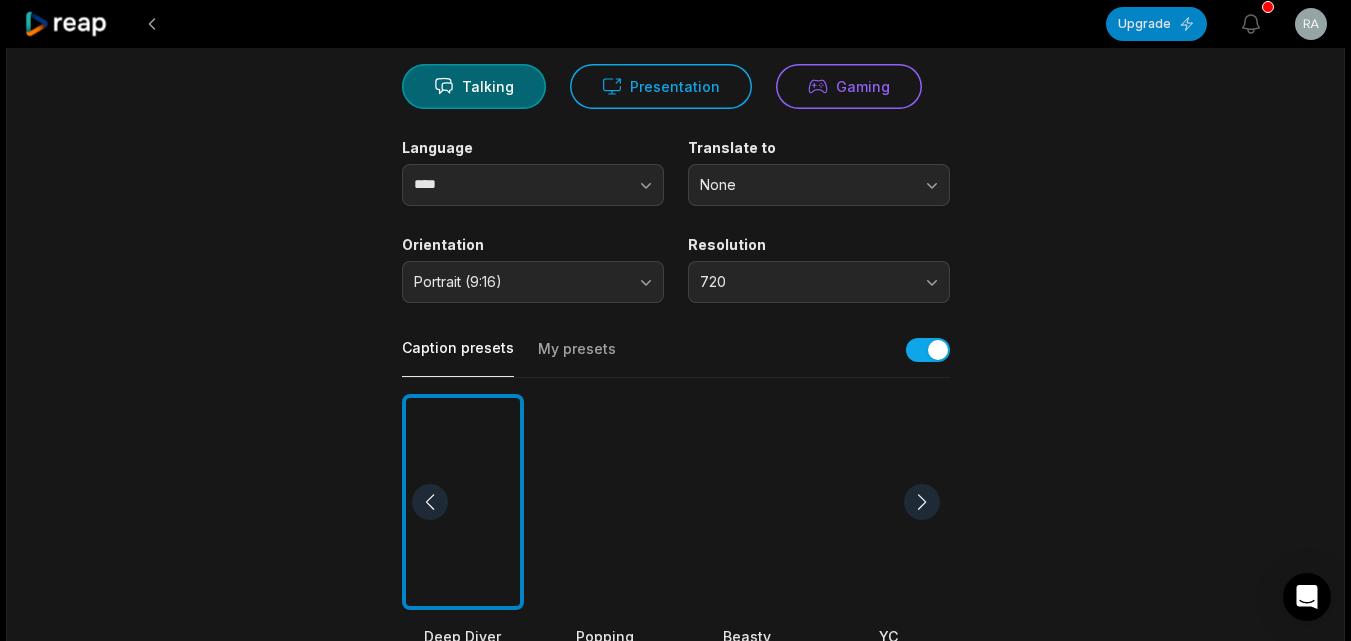 click at bounding box center (889, 502) 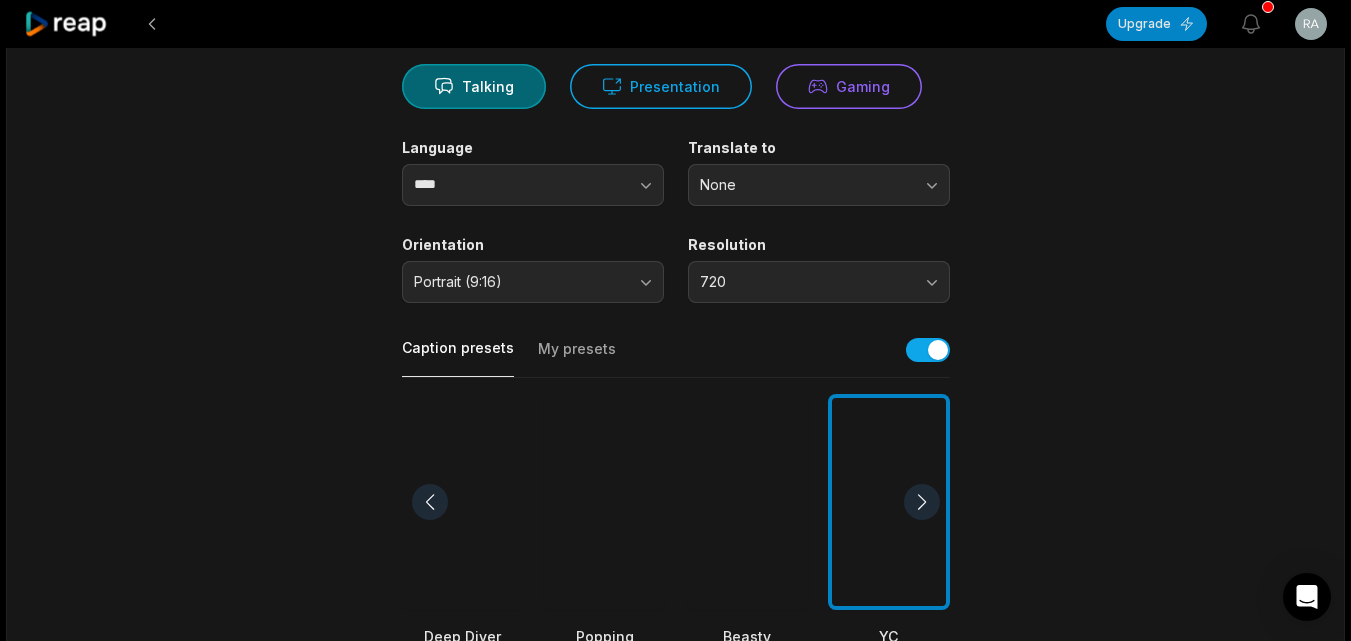 click at bounding box center [922, 502] 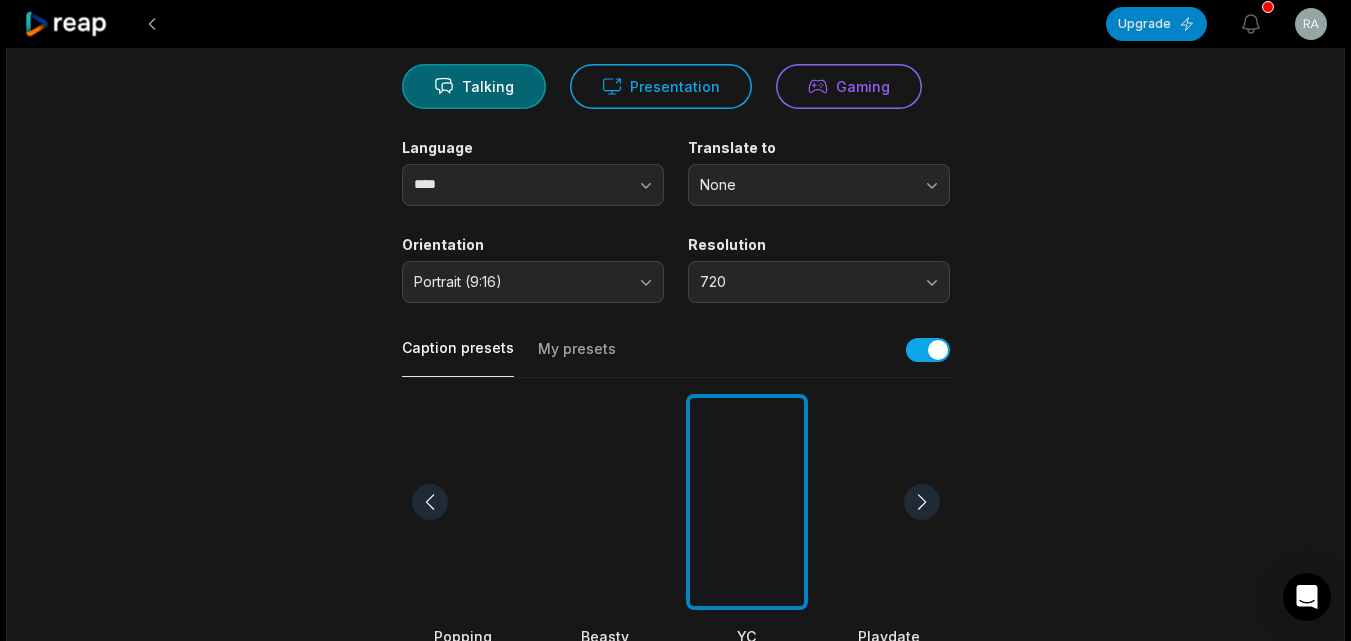 click at bounding box center (922, 502) 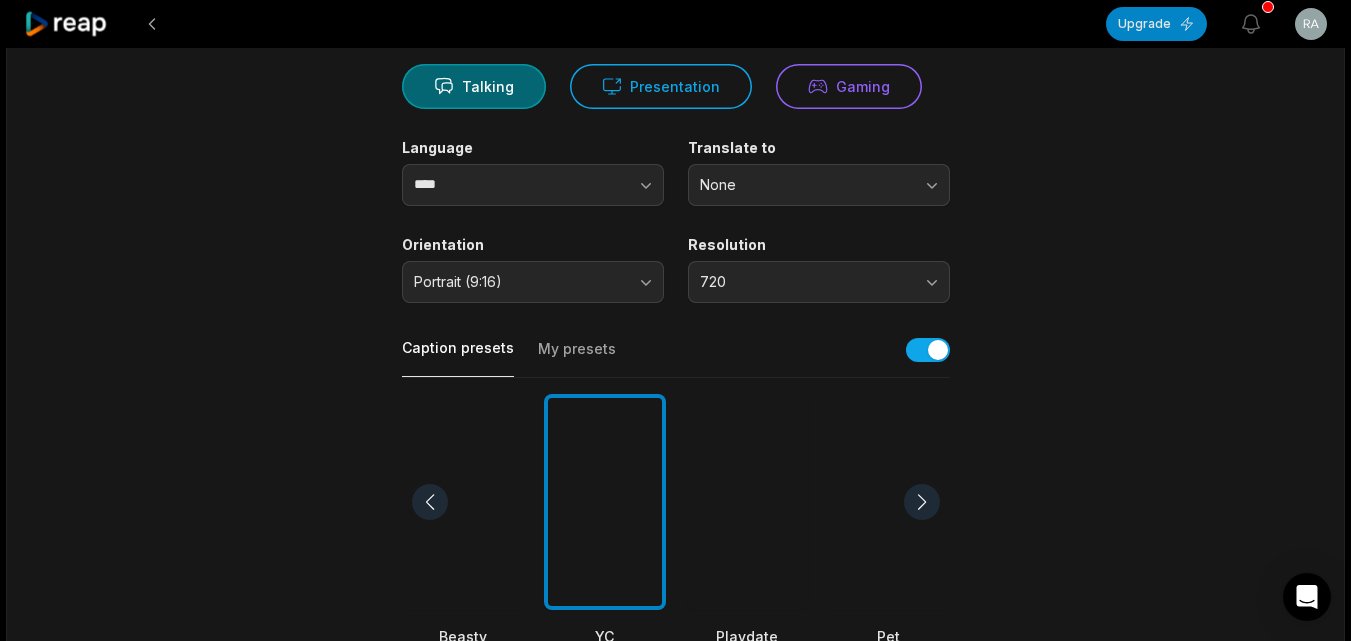 click at bounding box center (922, 502) 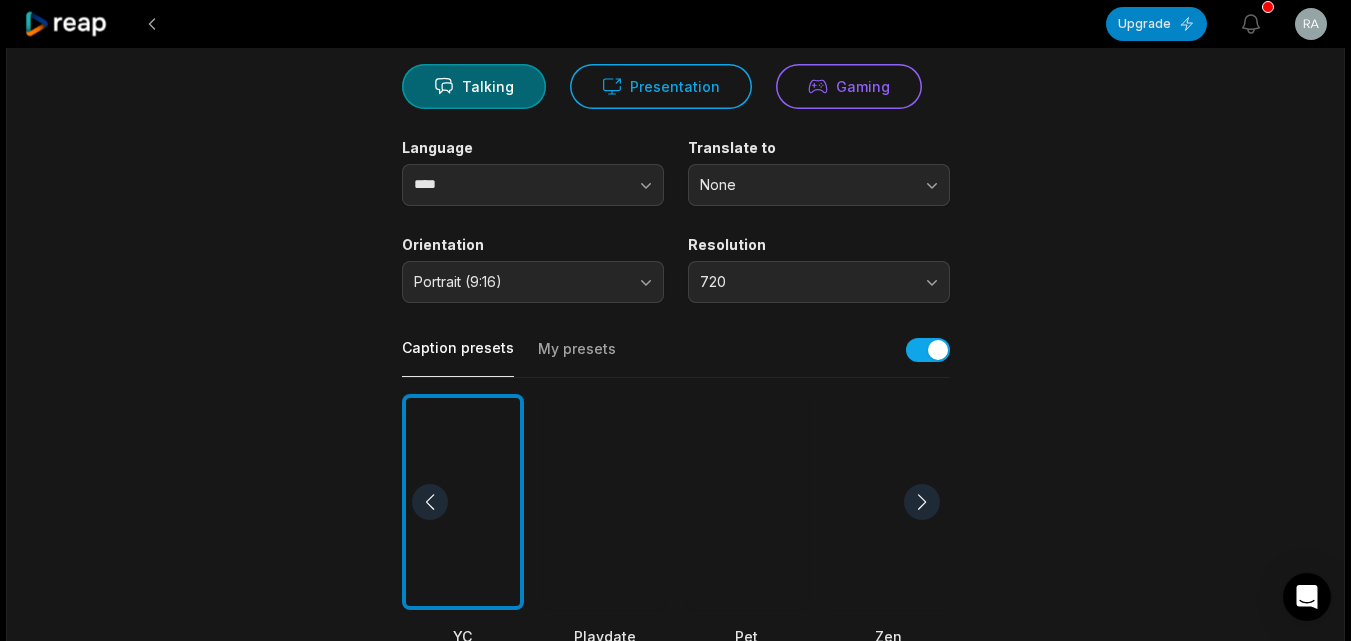 click at bounding box center [922, 502] 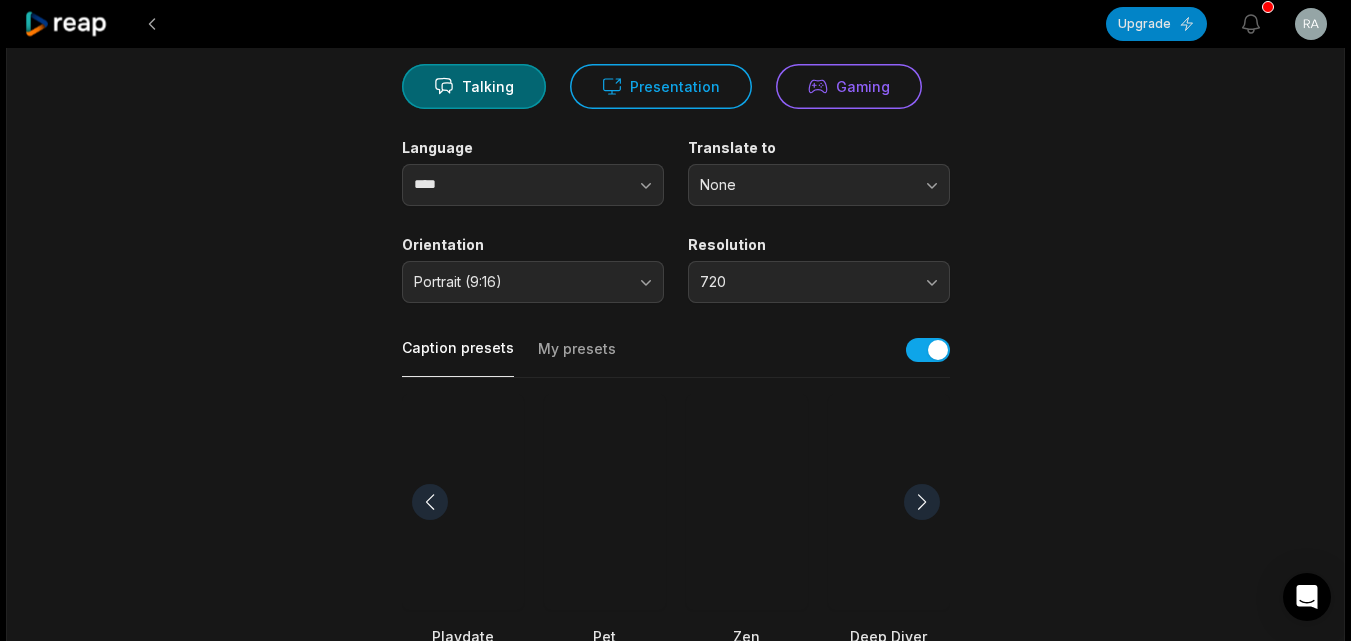 click at bounding box center (922, 502) 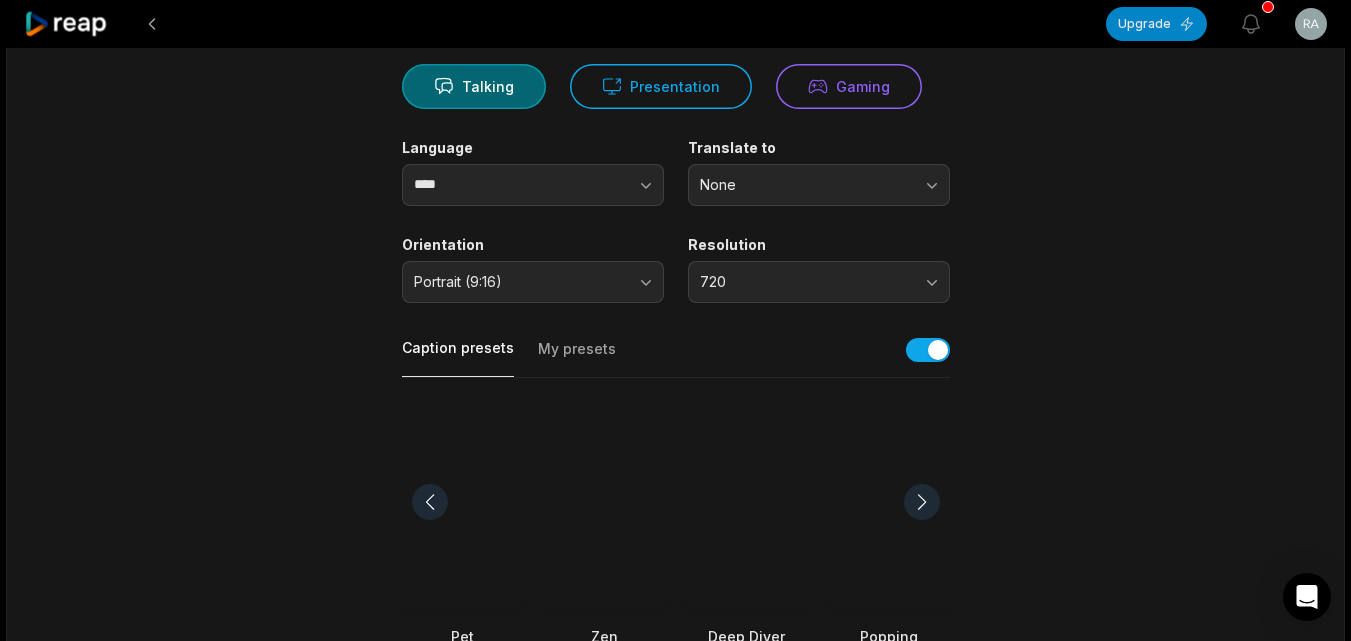 click at bounding box center (922, 502) 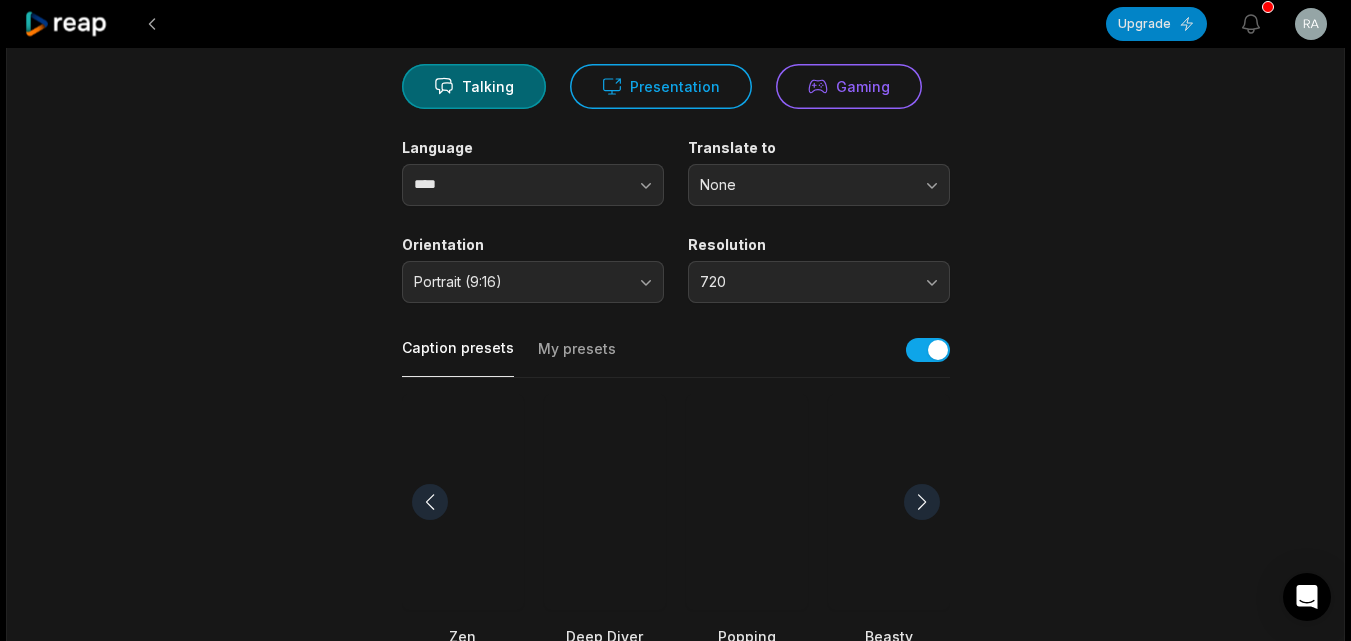click at bounding box center (747, 502) 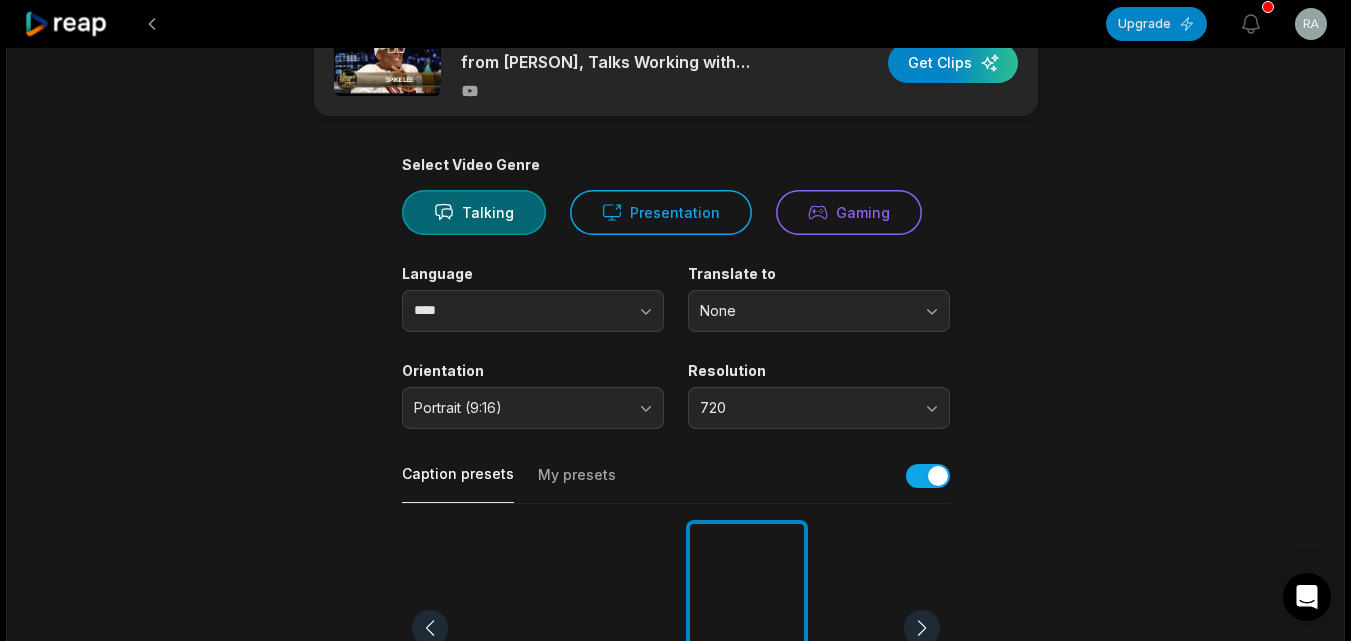 scroll, scrollTop: 0, scrollLeft: 0, axis: both 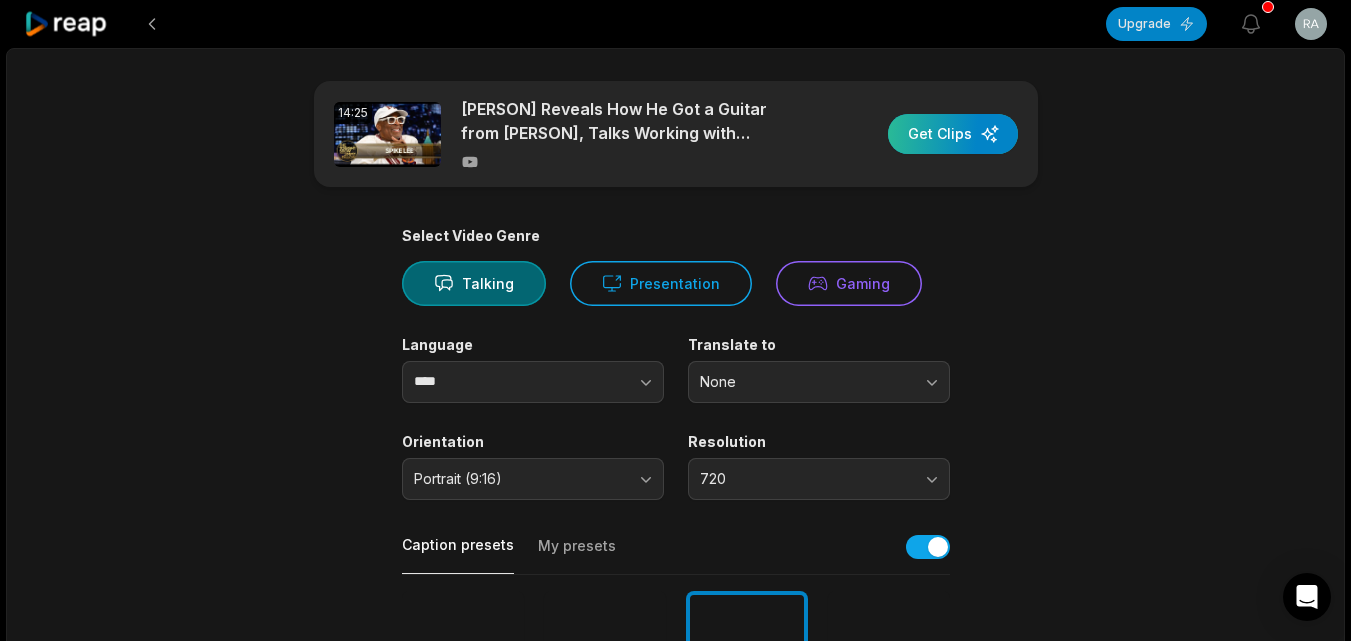 click at bounding box center [953, 134] 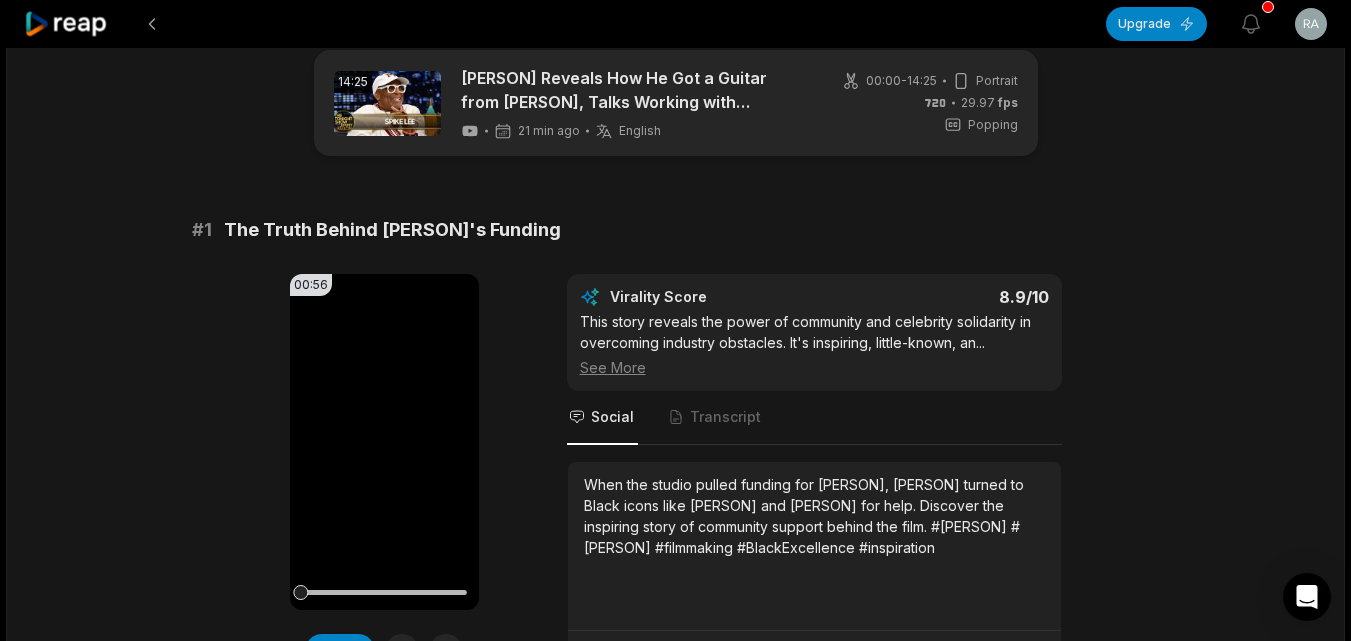 scroll, scrollTop: 184, scrollLeft: 0, axis: vertical 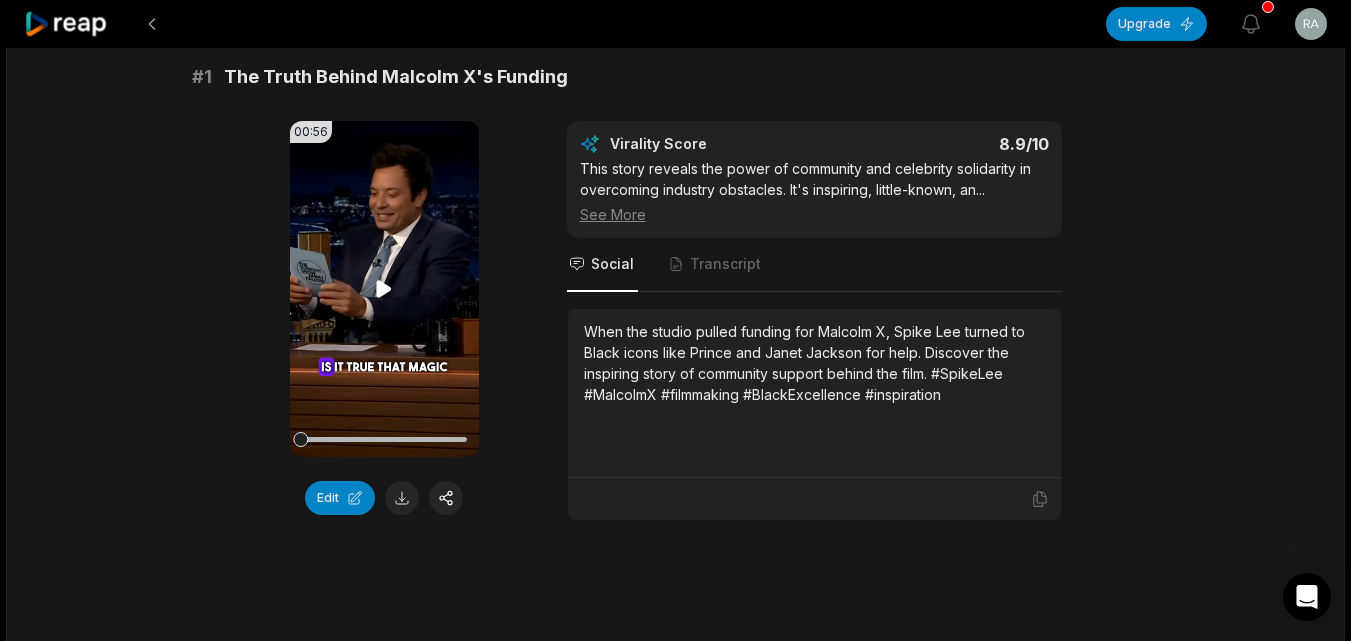 click on "Your browser does not support mp4 format." at bounding box center (384, 289) 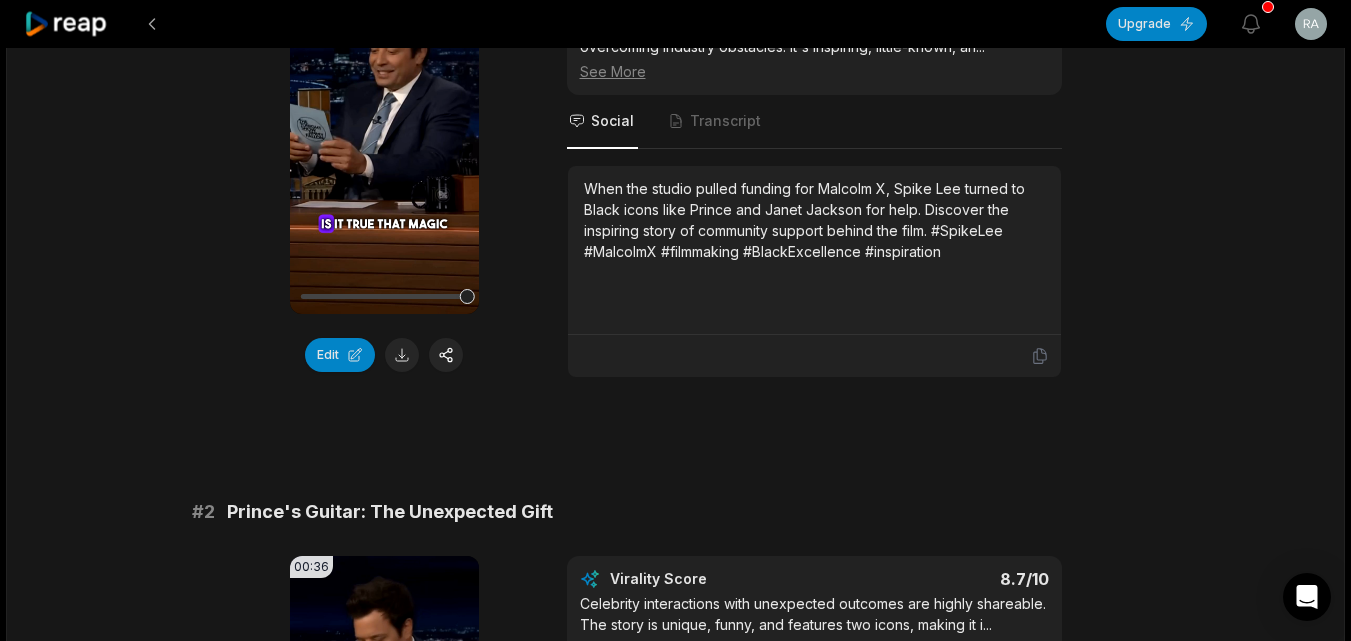 scroll, scrollTop: 490, scrollLeft: 0, axis: vertical 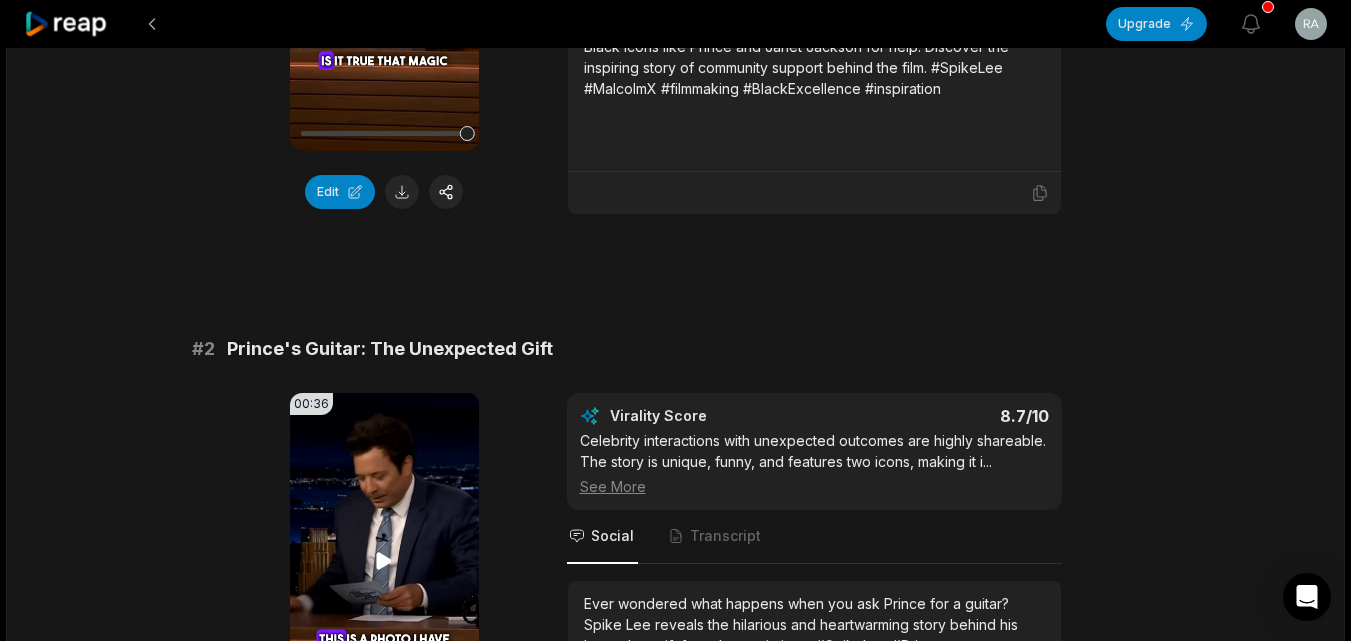 click on "Your browser does not support mp4 format." at bounding box center (384, 561) 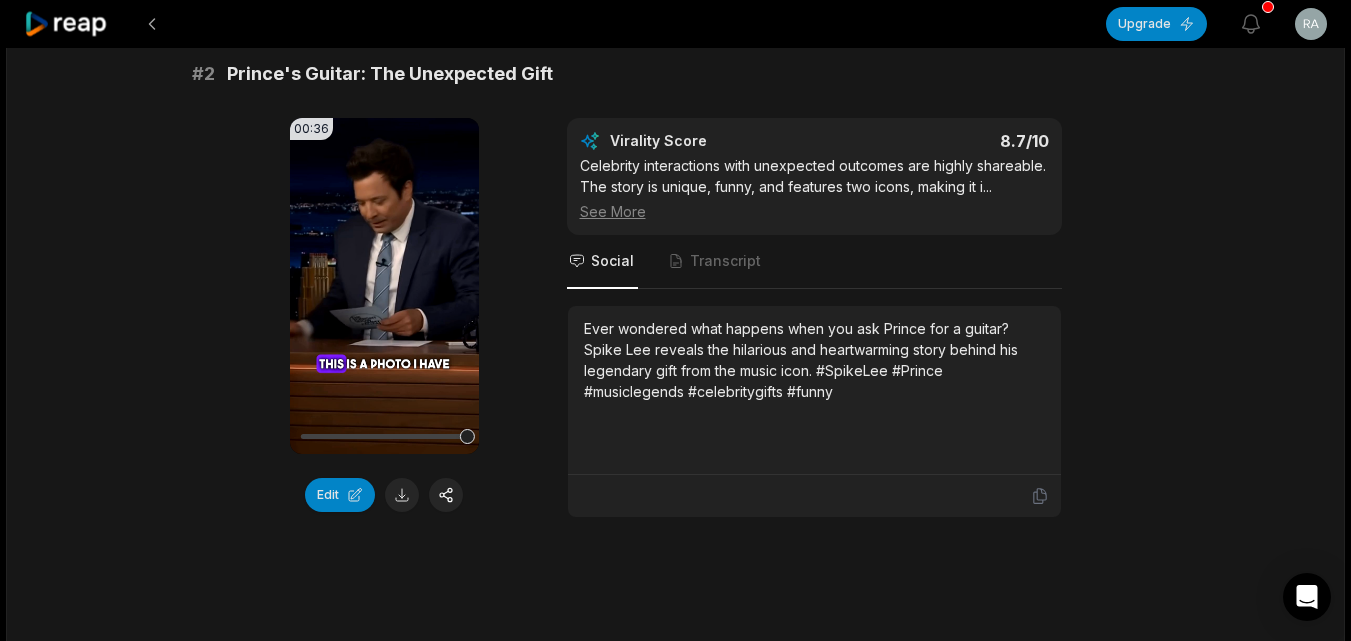 scroll, scrollTop: 898, scrollLeft: 0, axis: vertical 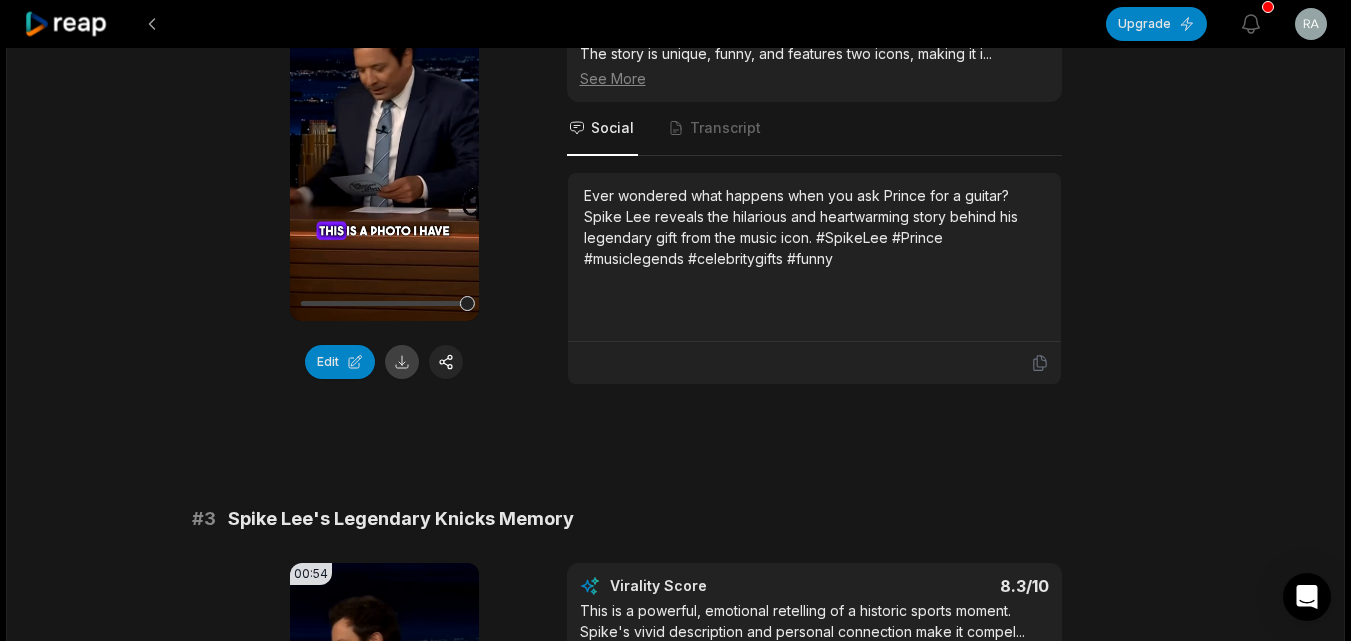 click at bounding box center [402, 362] 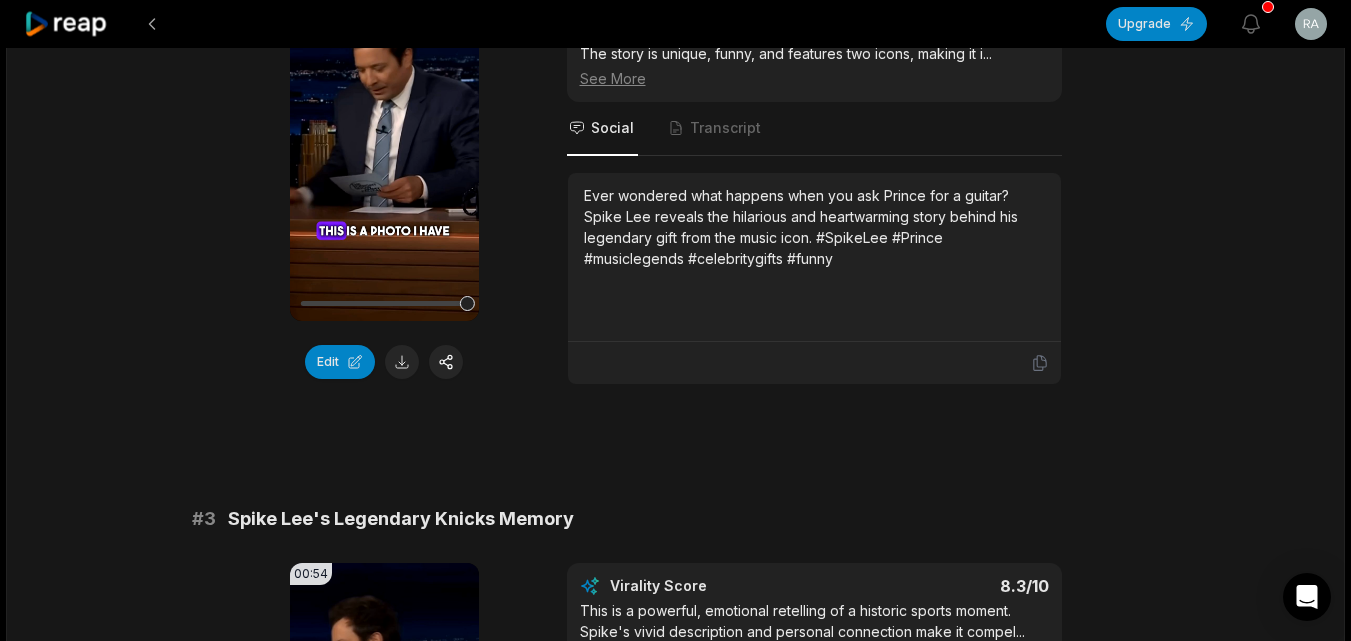click on "14:25 Spike Lee Reveals How He Got a Guitar from Prince, Talks Working with A$AP Rocky & Denzel Washington 21 min ago English en 00:00 - 14:25 Portrait 29.97 fps Popping # 1 The Truth Behind Malcolm X's Funding 00:56 Your browser does not support mp4 format. Edit Virality Score 8.9 /10 This story reveals the power of community and celebrity solidarity in overcoming industry obstacles. It's inspiring, little-known, an ... See More Social Transcript When the studio pulled funding for Malcolm X, Spike Lee turned to Black icons like Prince and Janet Jackson for help. Discover the inspiring story of community support behind the film. #SpikeLee #MalcolmX #filmmaking #BlackExcellence #inspiration # 2 Prince's Guitar: The Unexpected Gift 00:36 Your browser does not support mp4 format. Edit Virality Score 8.7 /10 Celebrity interactions with unexpected outcomes are highly shareable. The story is unique, funny, and features two icons, making it i ... See More Social Transcript # 3 00:54 Edit Virality Score 8.3" at bounding box center (675, 2186) 